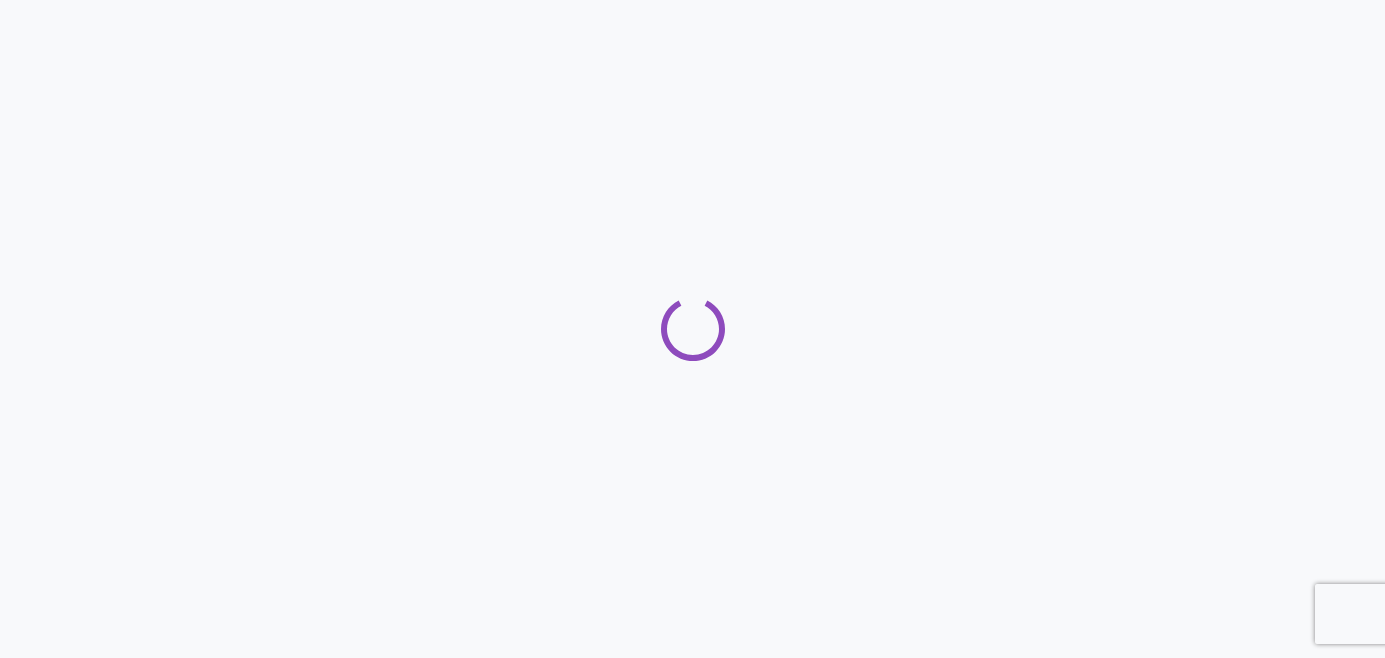 scroll, scrollTop: 0, scrollLeft: 0, axis: both 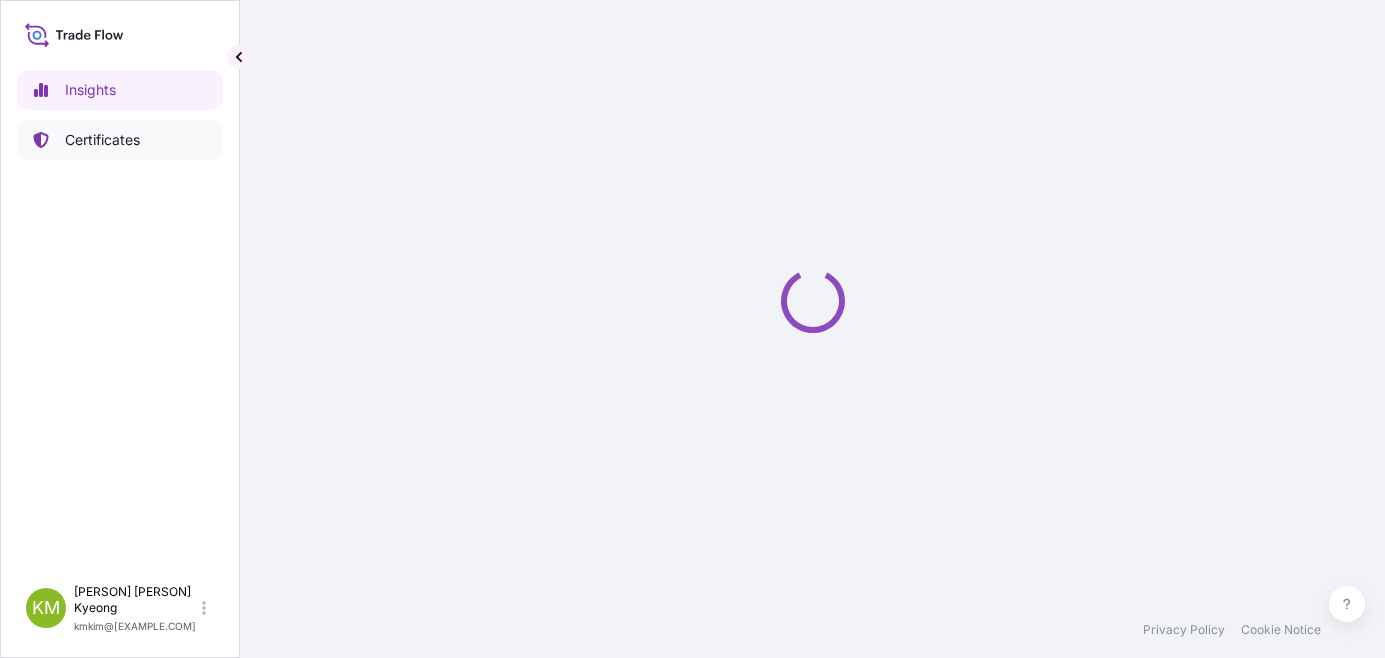 click on "Certificates" at bounding box center (120, 140) 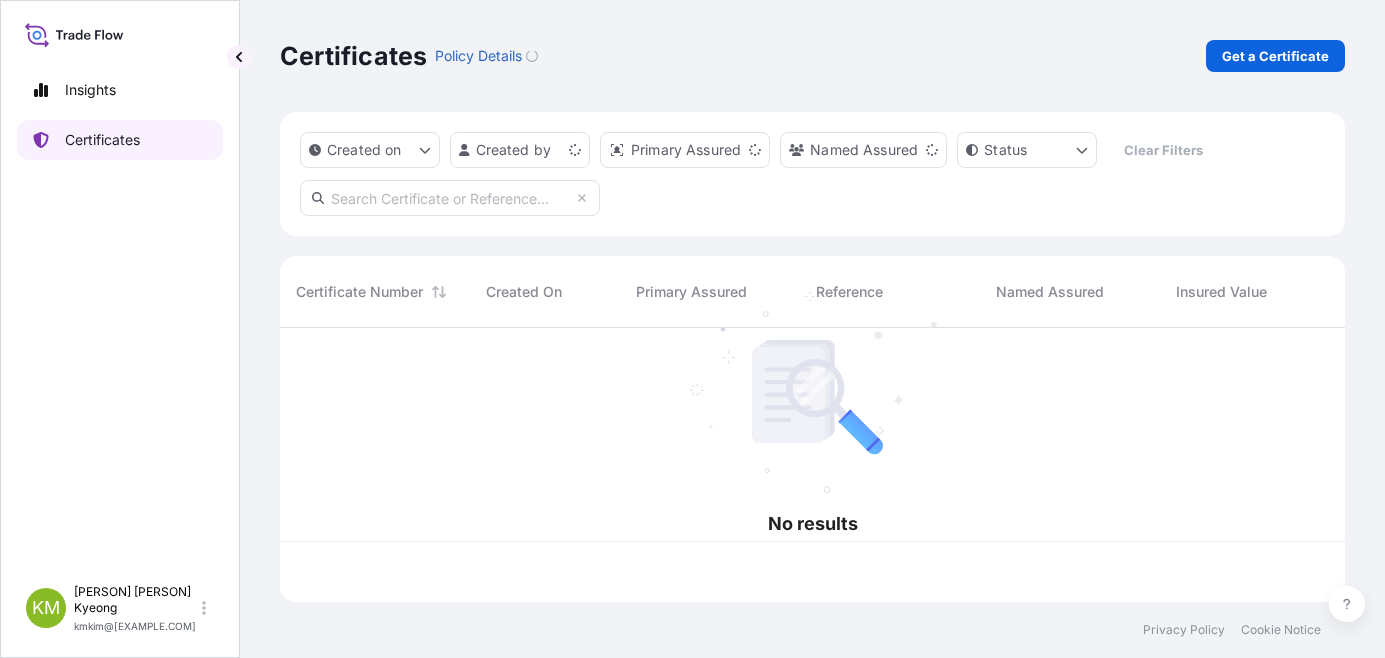 scroll, scrollTop: 16, scrollLeft: 16, axis: both 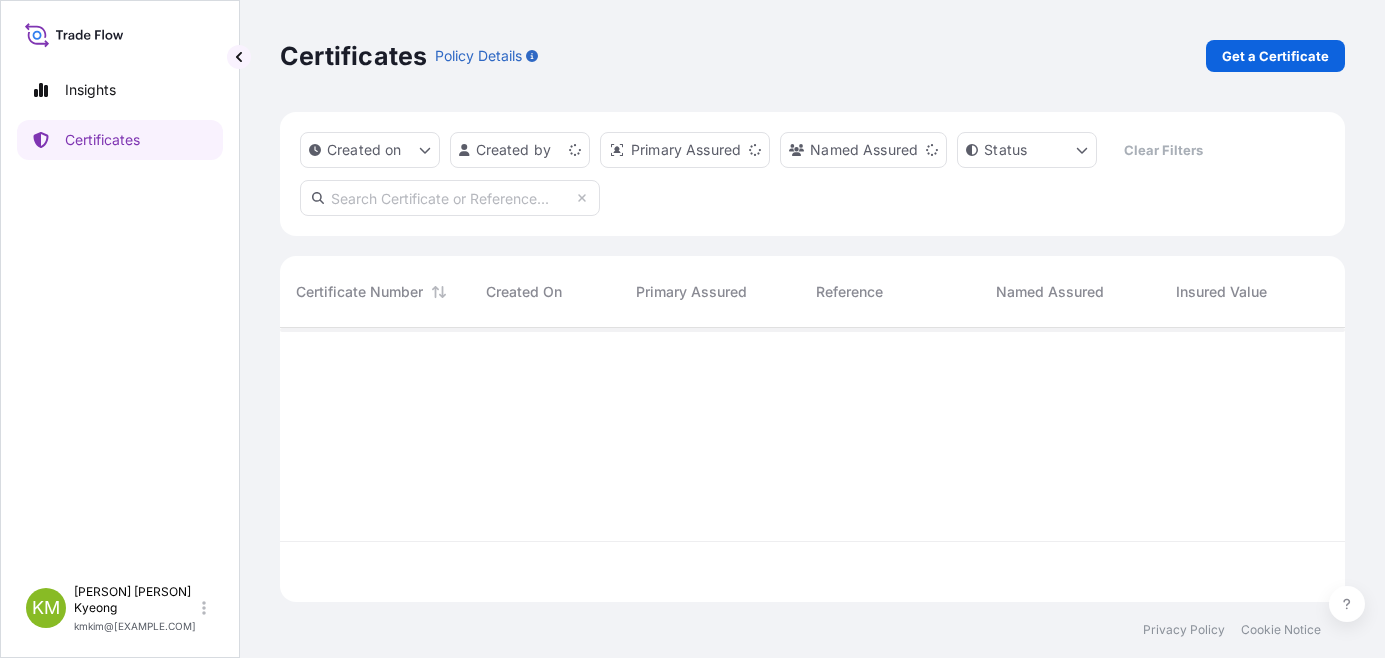 click on "Certificates Policy Details Get a Certificate" at bounding box center (812, 56) 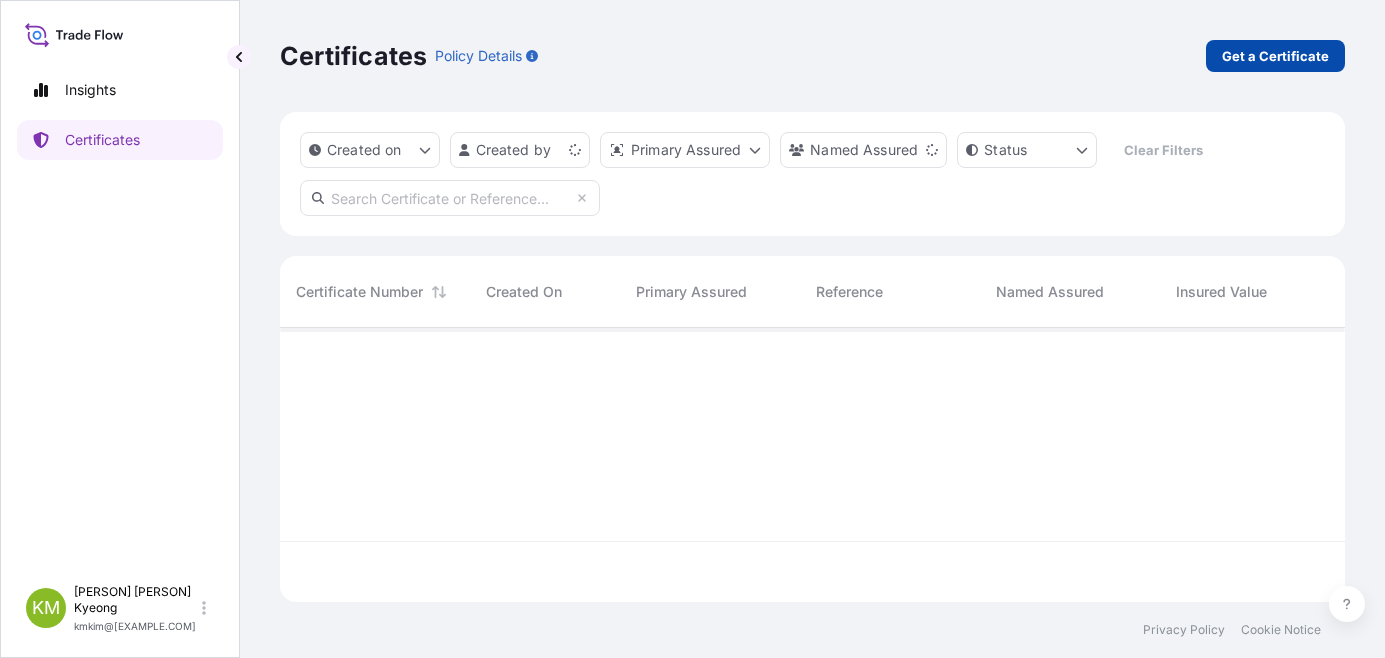 click on "Get a Certificate" at bounding box center [1275, 56] 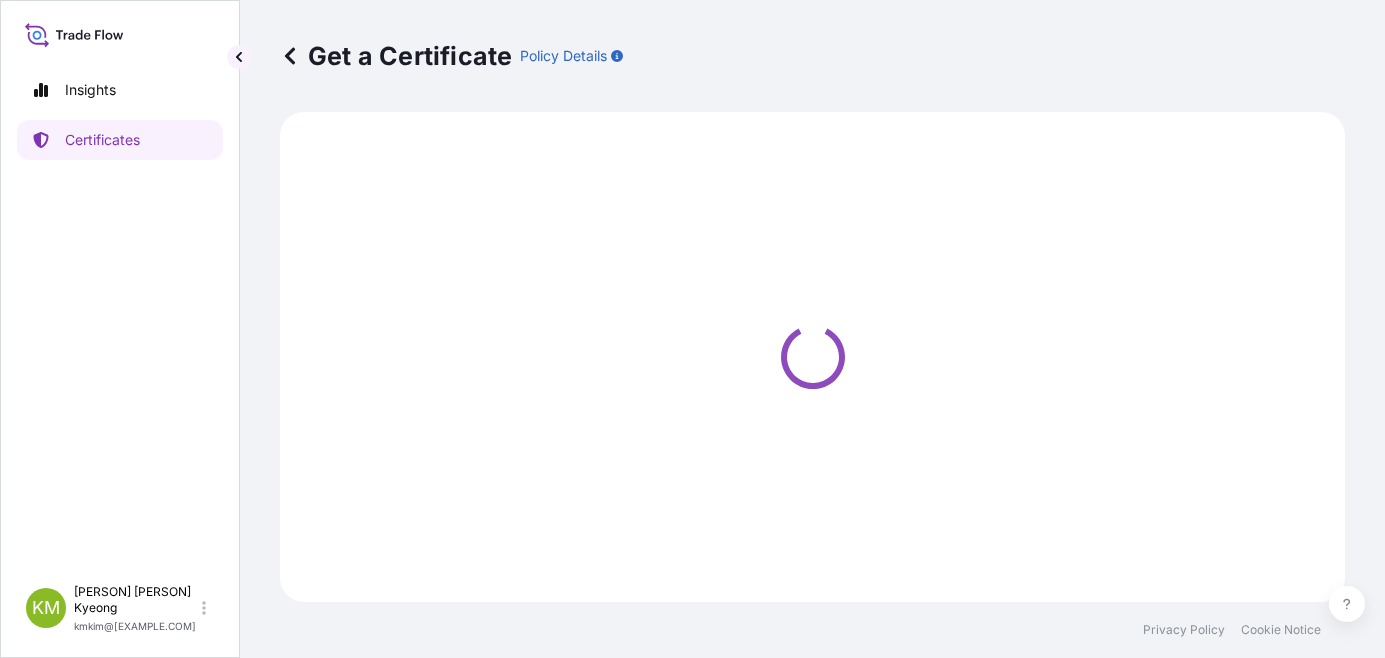 select on "Sea" 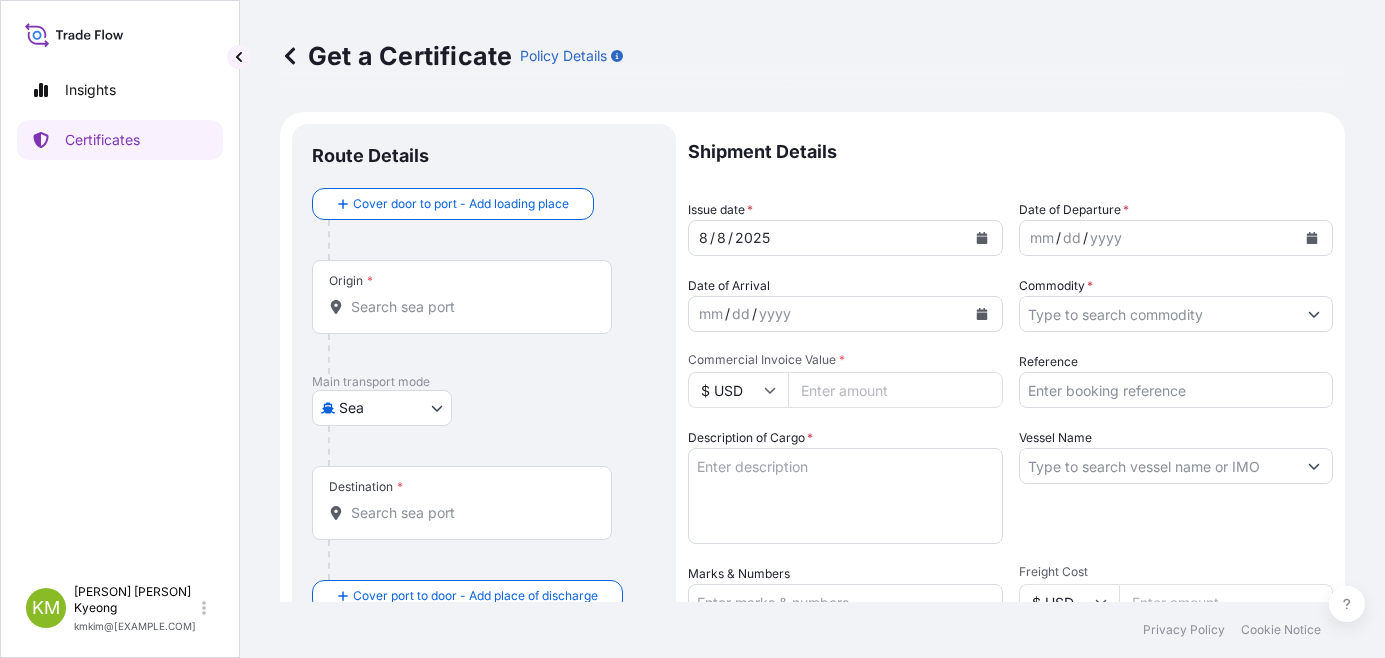 click on "Origin *" at bounding box center [462, 297] 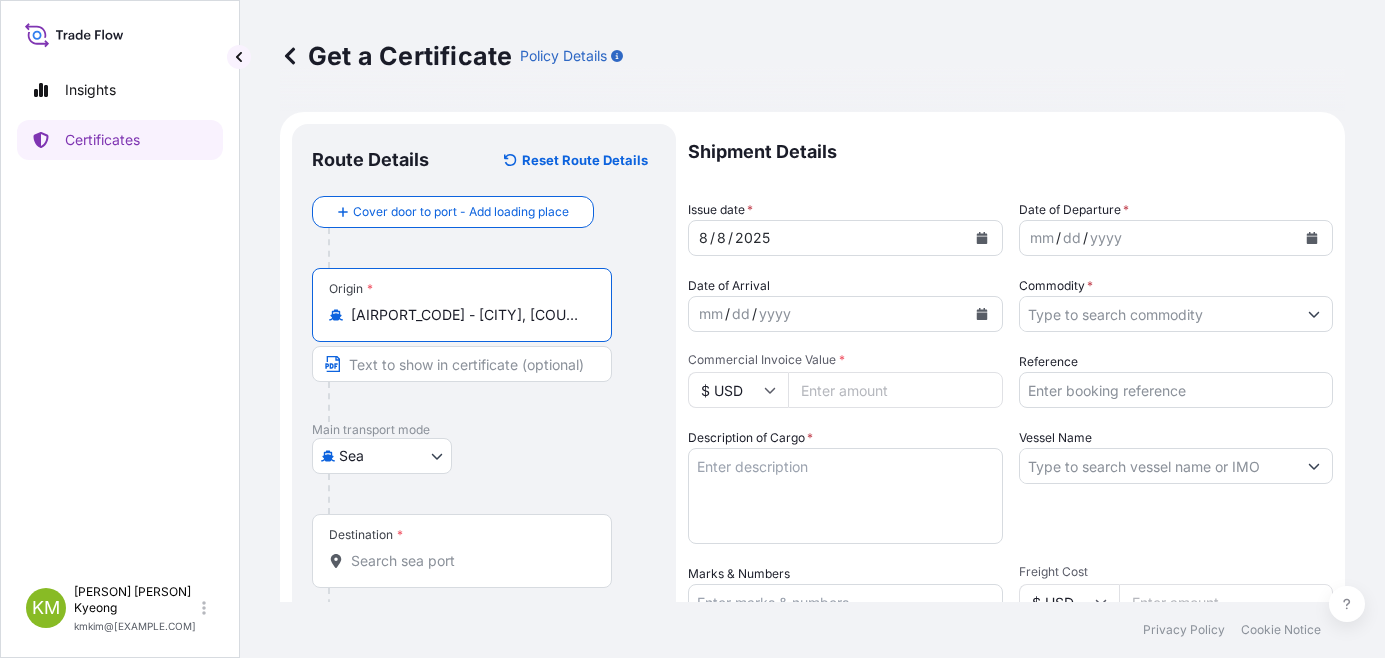 type on "[AIRPORT_CODE] - [CITY], [COUNTRY]" 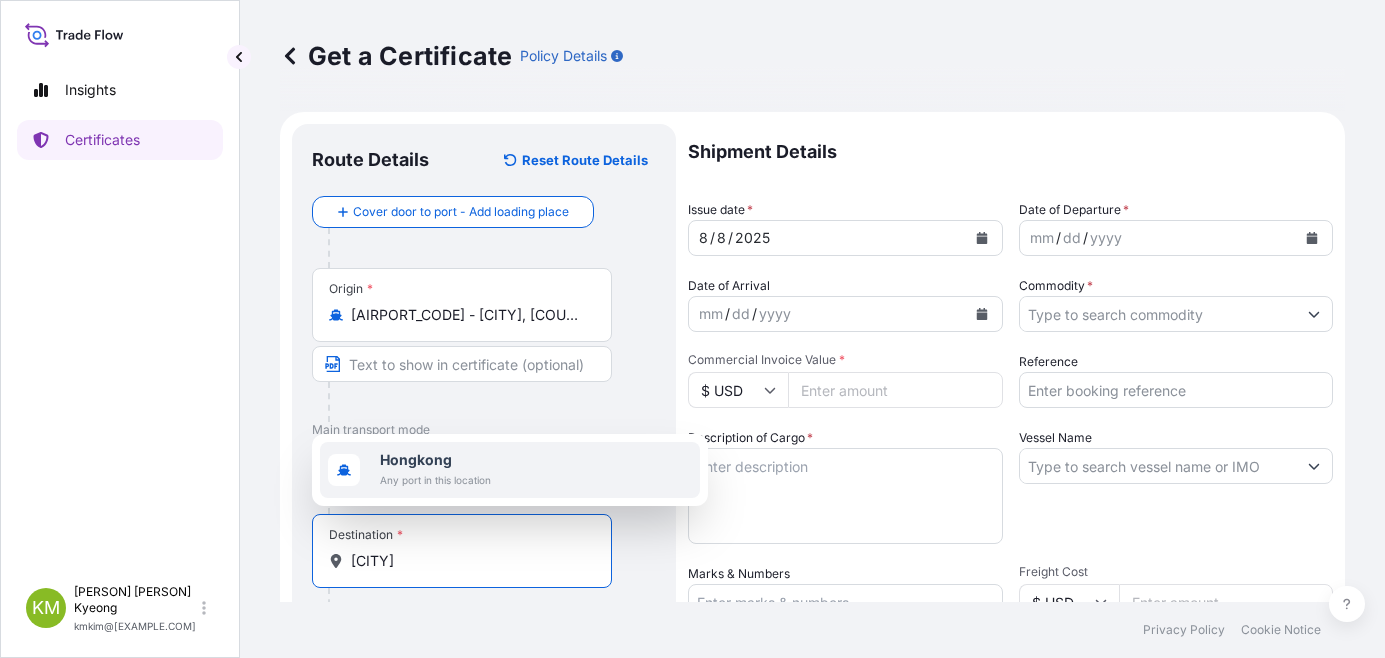 click on "Any port in this location" at bounding box center (435, 480) 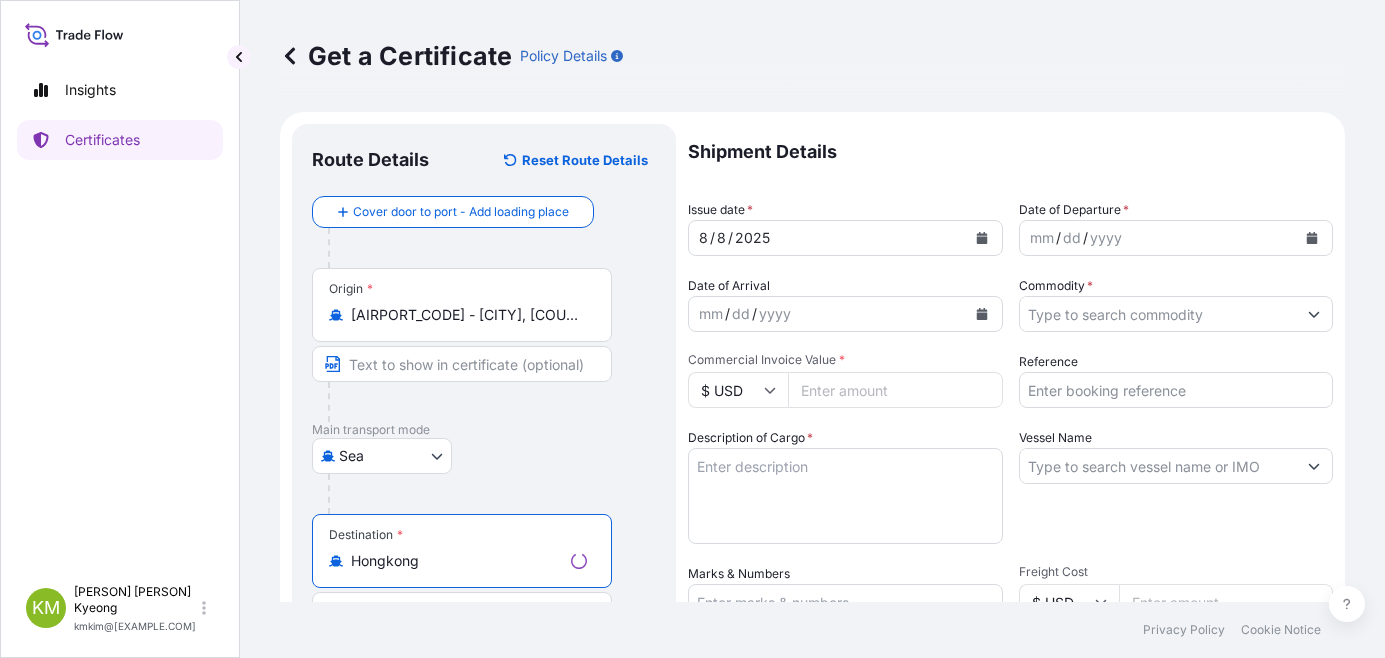 type on "Hongkong" 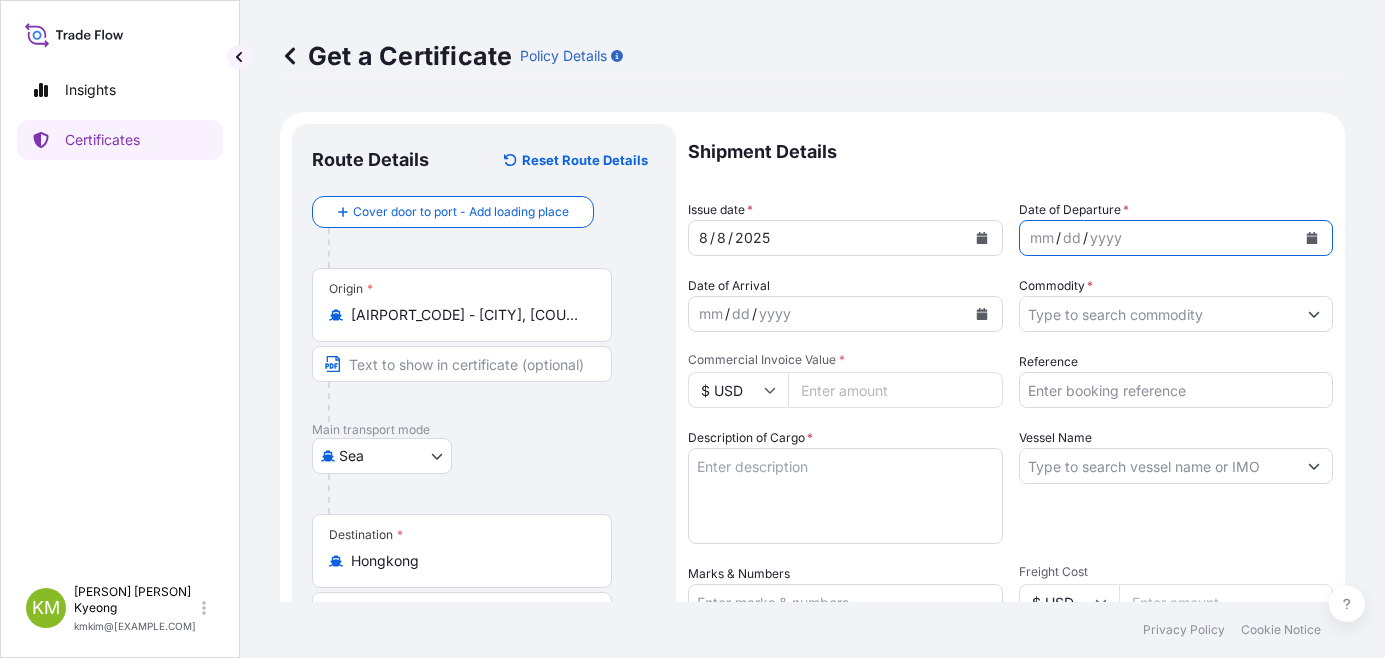 click at bounding box center (1312, 238) 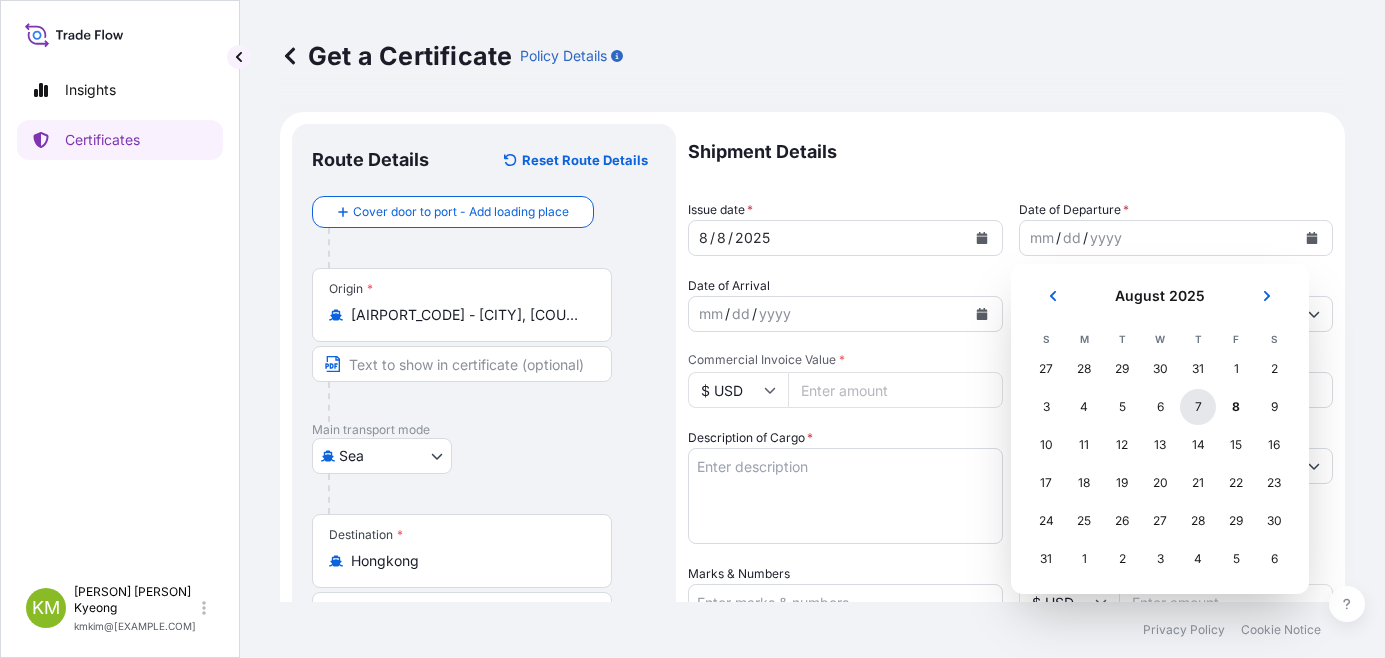 click on "7" at bounding box center (1198, 407) 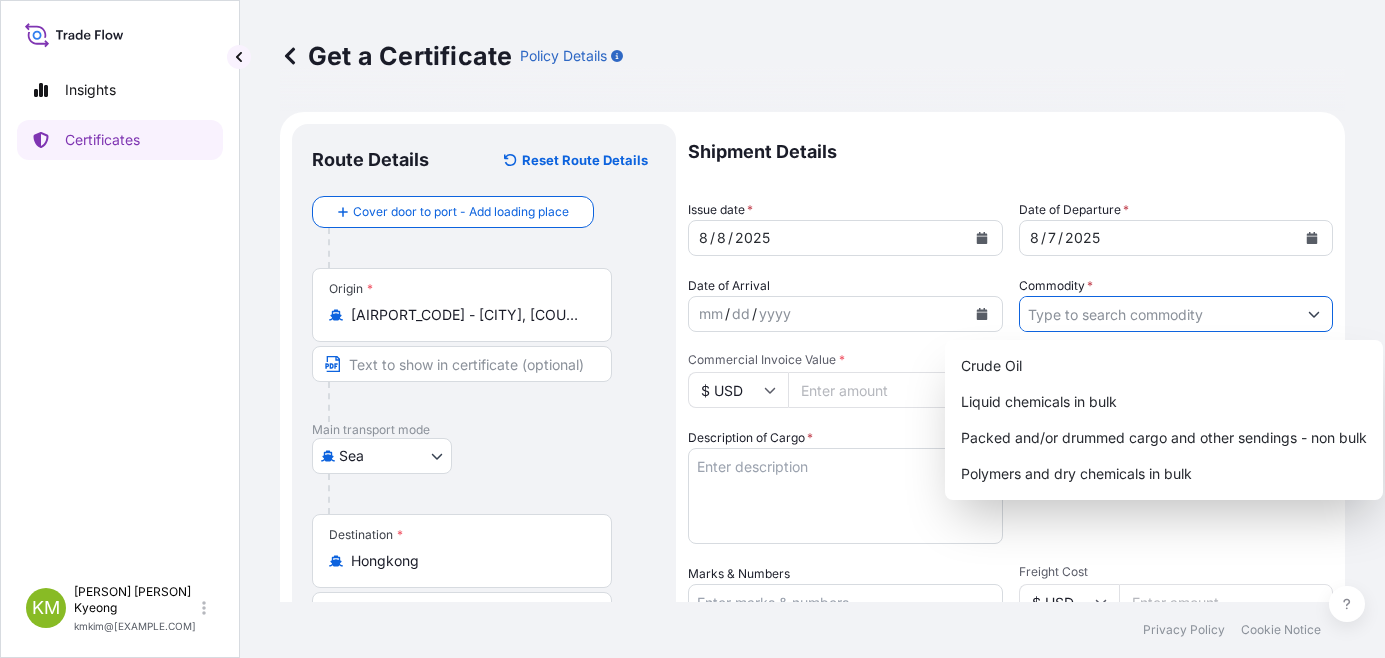 click on "Commodity *" at bounding box center (1158, 314) 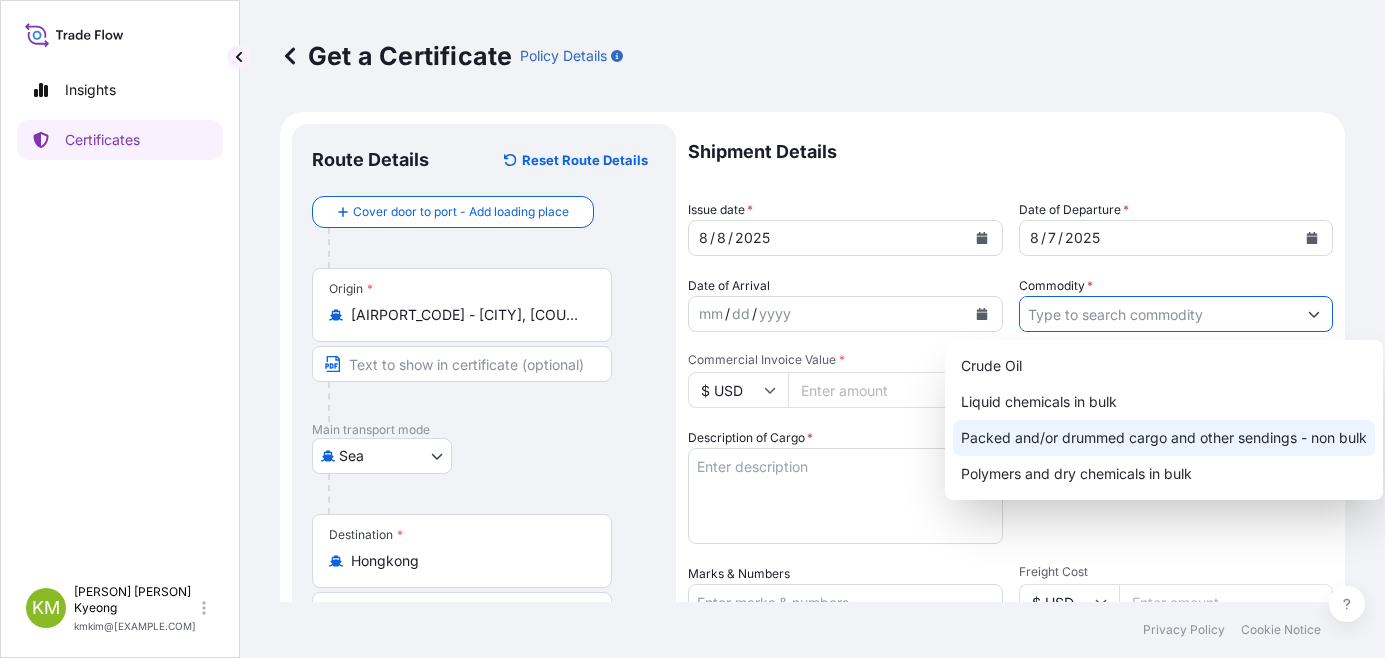 click on "Packed and/or drummed cargo and other sendings - non bulk" at bounding box center (1164, 438) 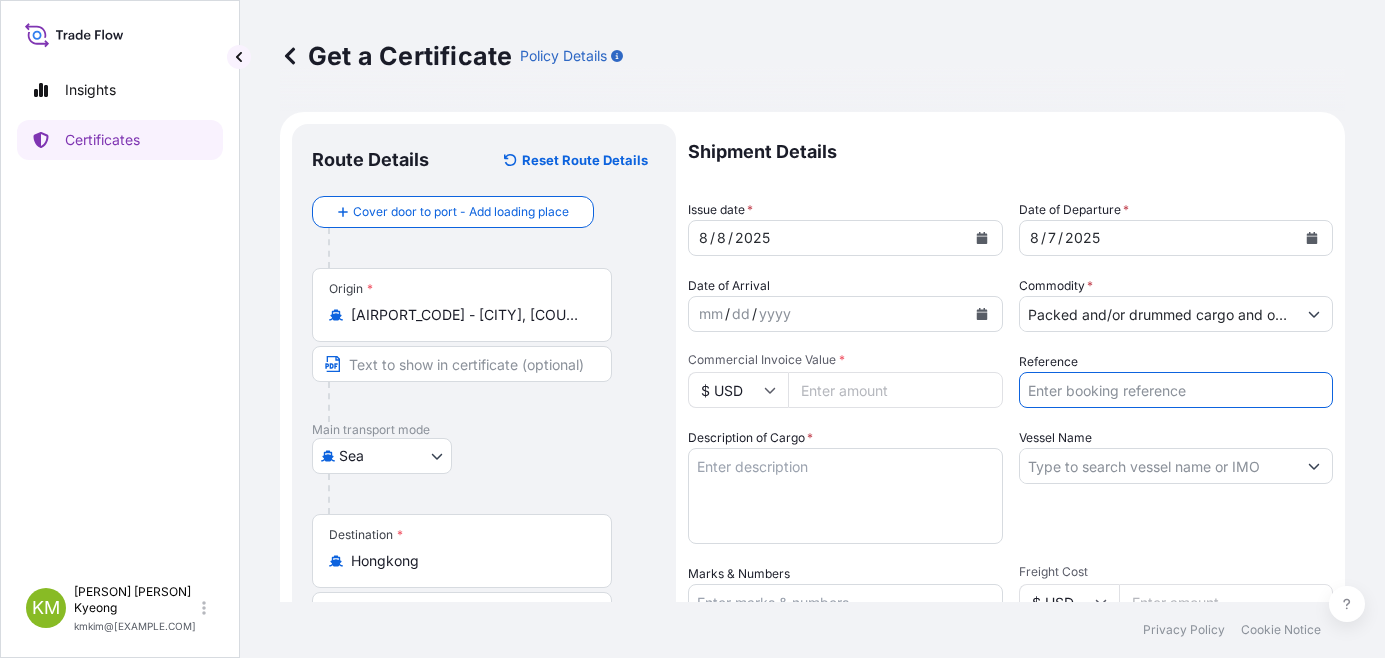 click on "Reference" at bounding box center [1176, 390] 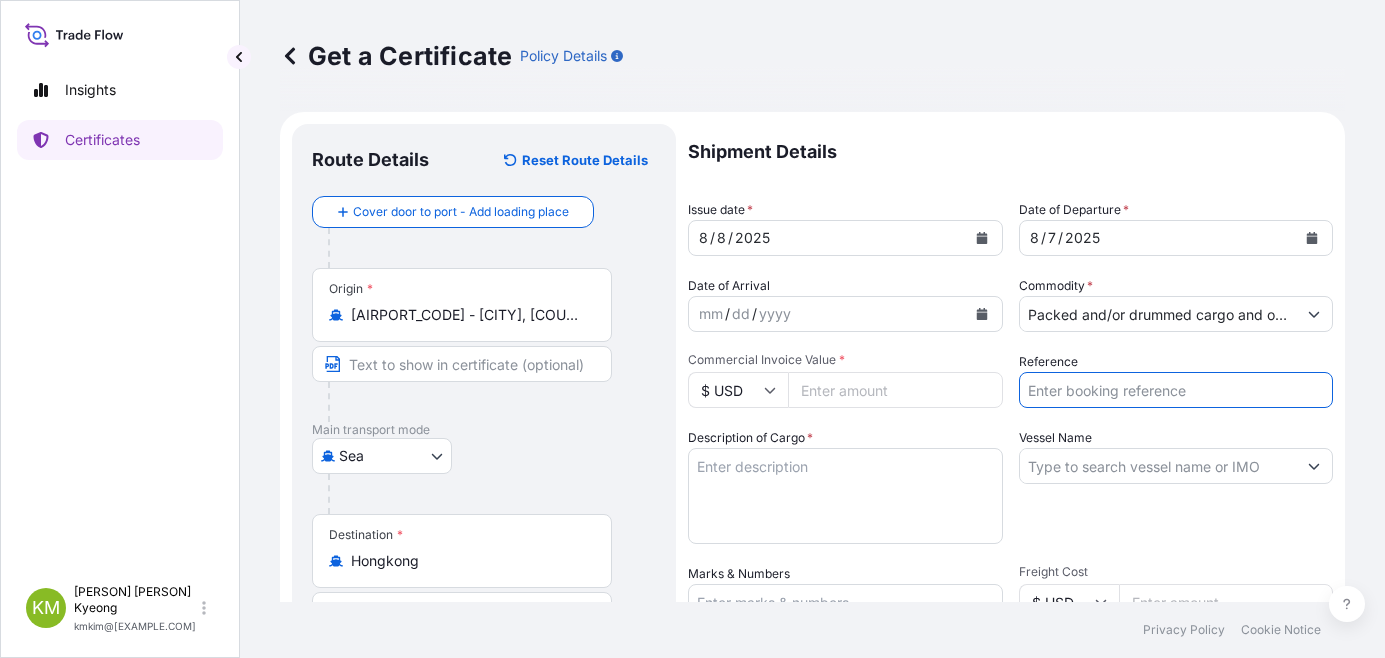 click on "Vessel Name" at bounding box center [1158, 466] 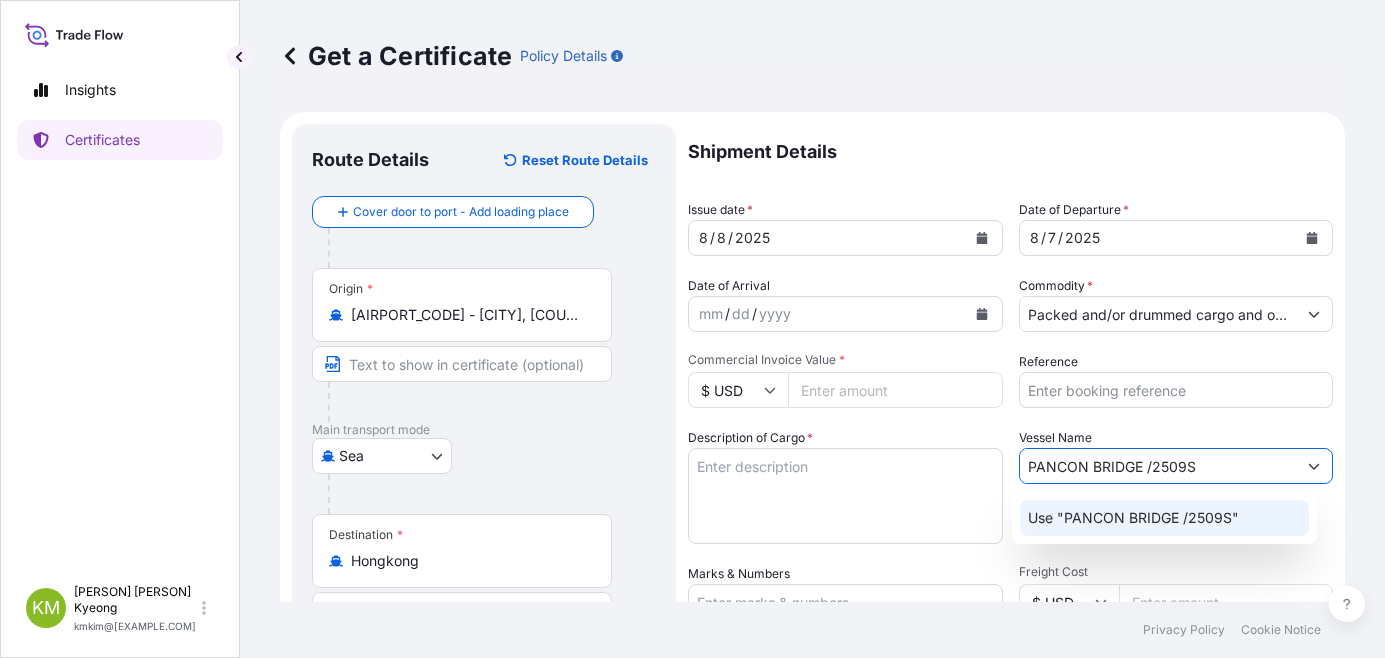 click on "Use "PANCON BRIDGE /2509S"" 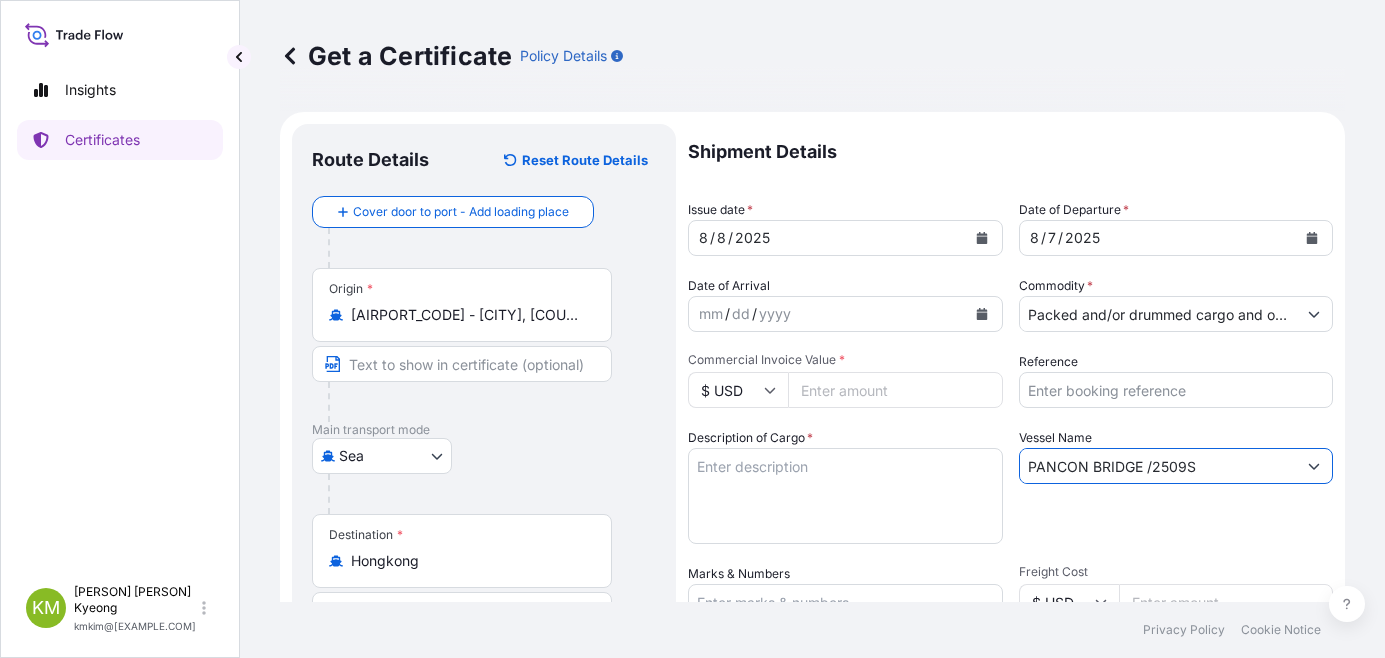 type on "PANCON BRIDGE /2509S" 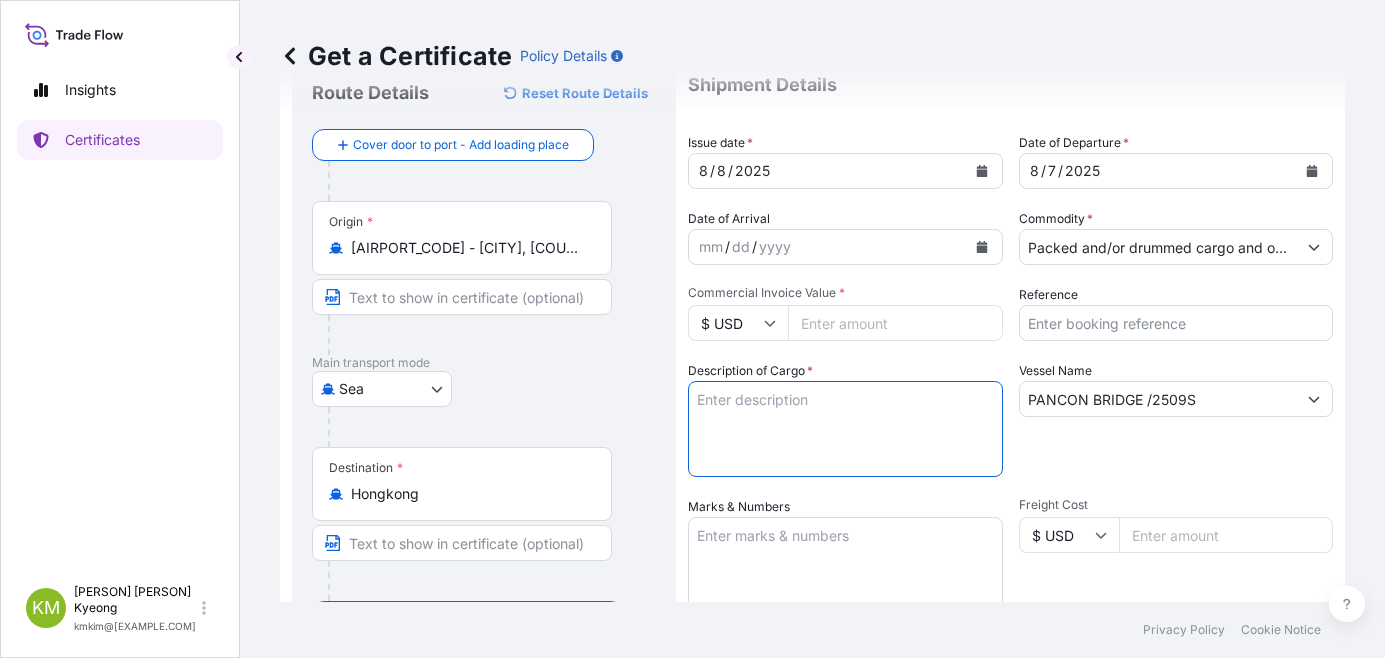 scroll, scrollTop: 100, scrollLeft: 0, axis: vertical 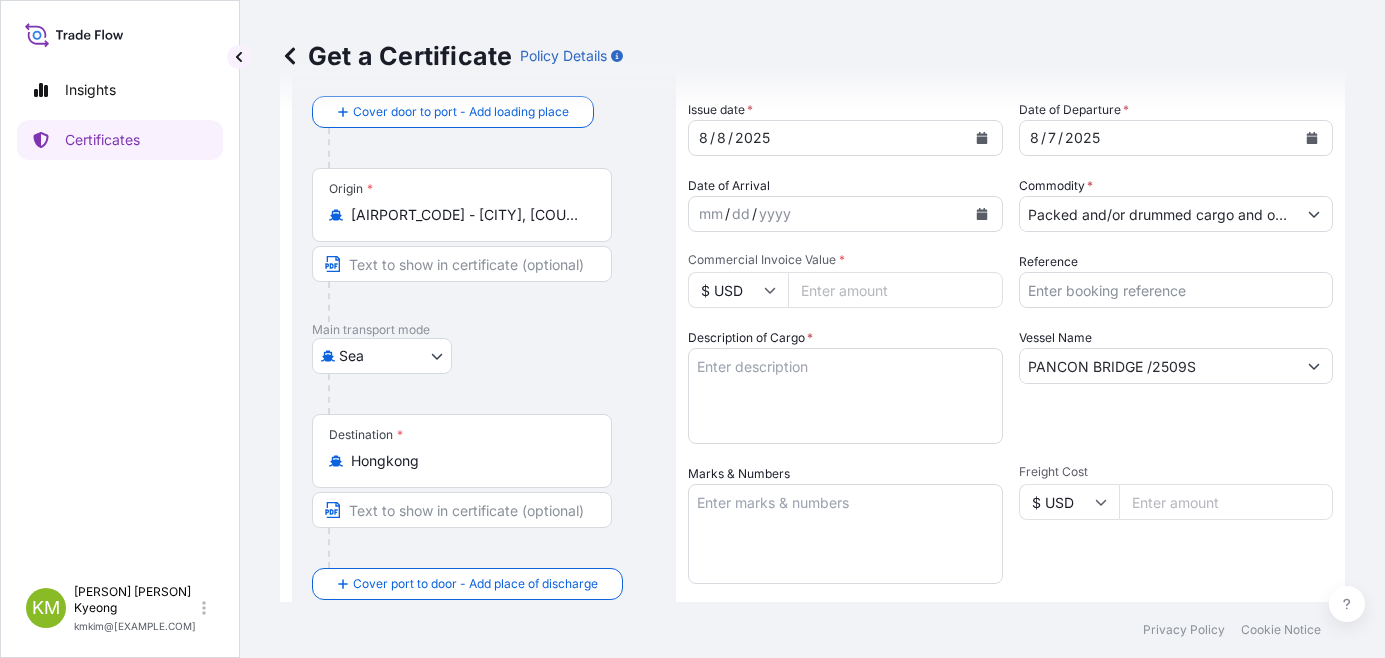 click on "Description of Cargo *" at bounding box center (845, 396) 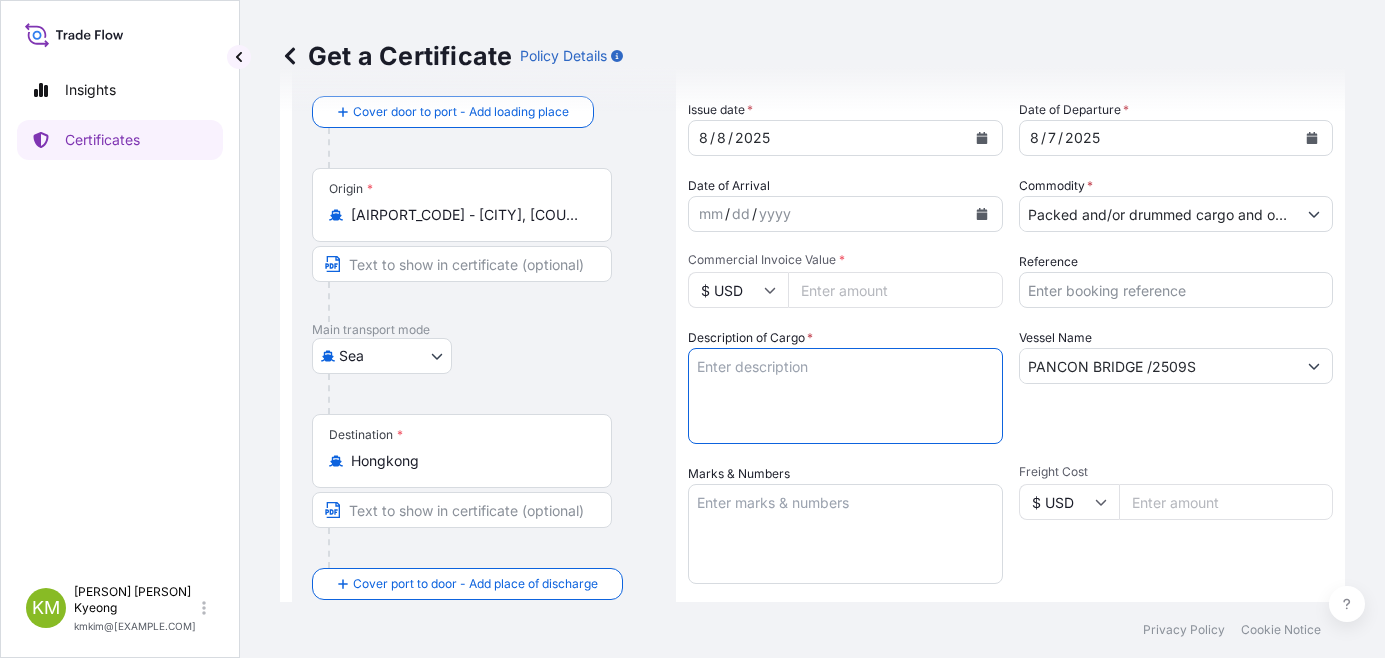 paste on "POLYPROPYLENE YHM2089
QUANTITY: 22MT" 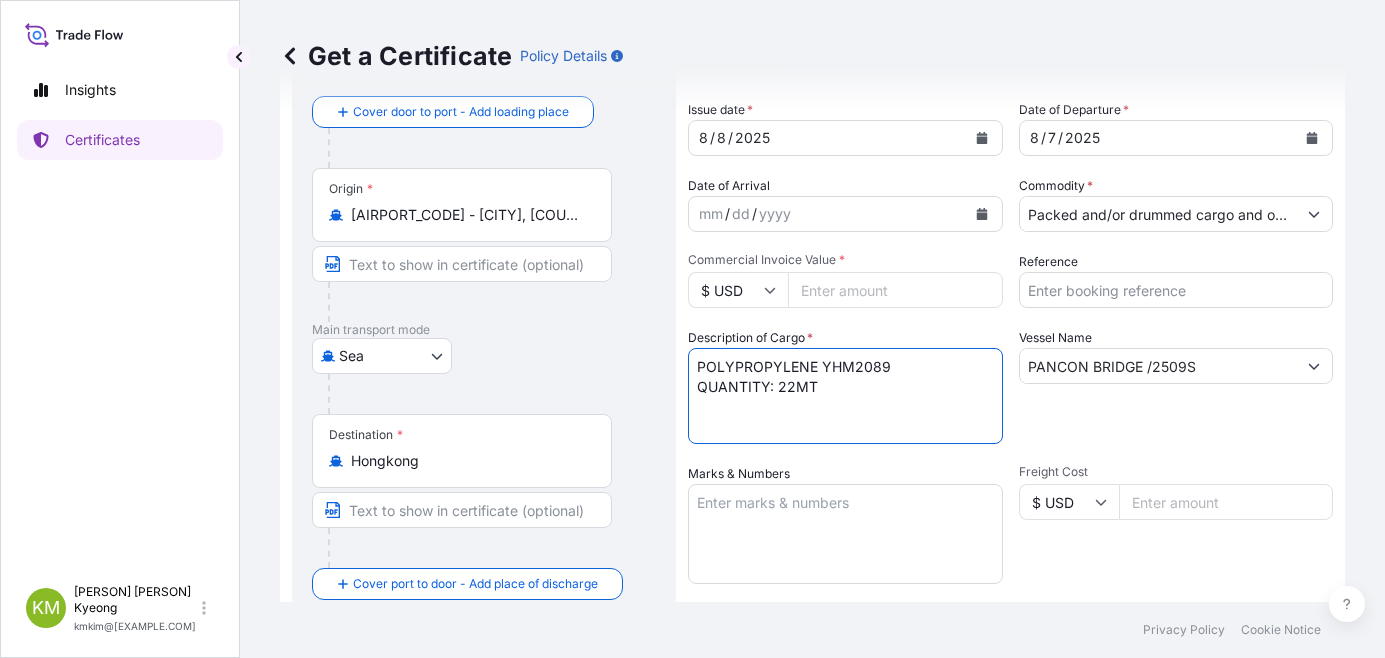 type on "POLYPROPYLENE YHM2089
QUANTITY: 22MT" 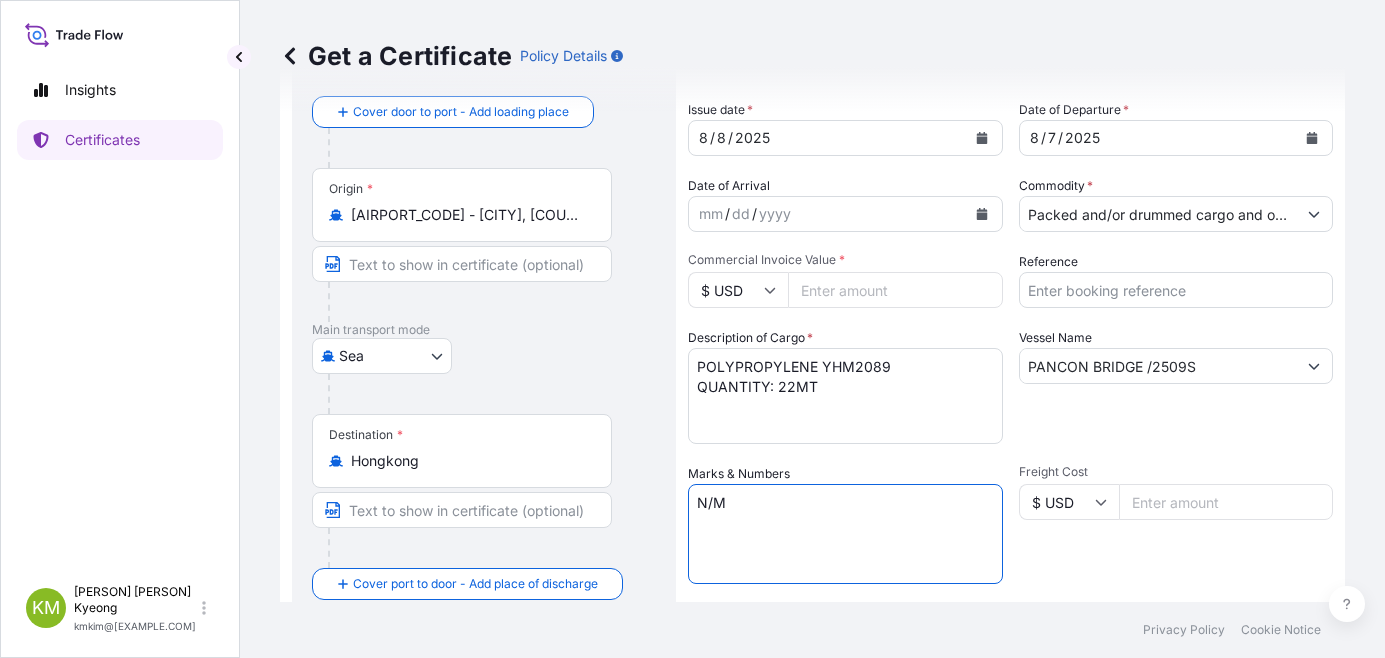 type on "N/M" 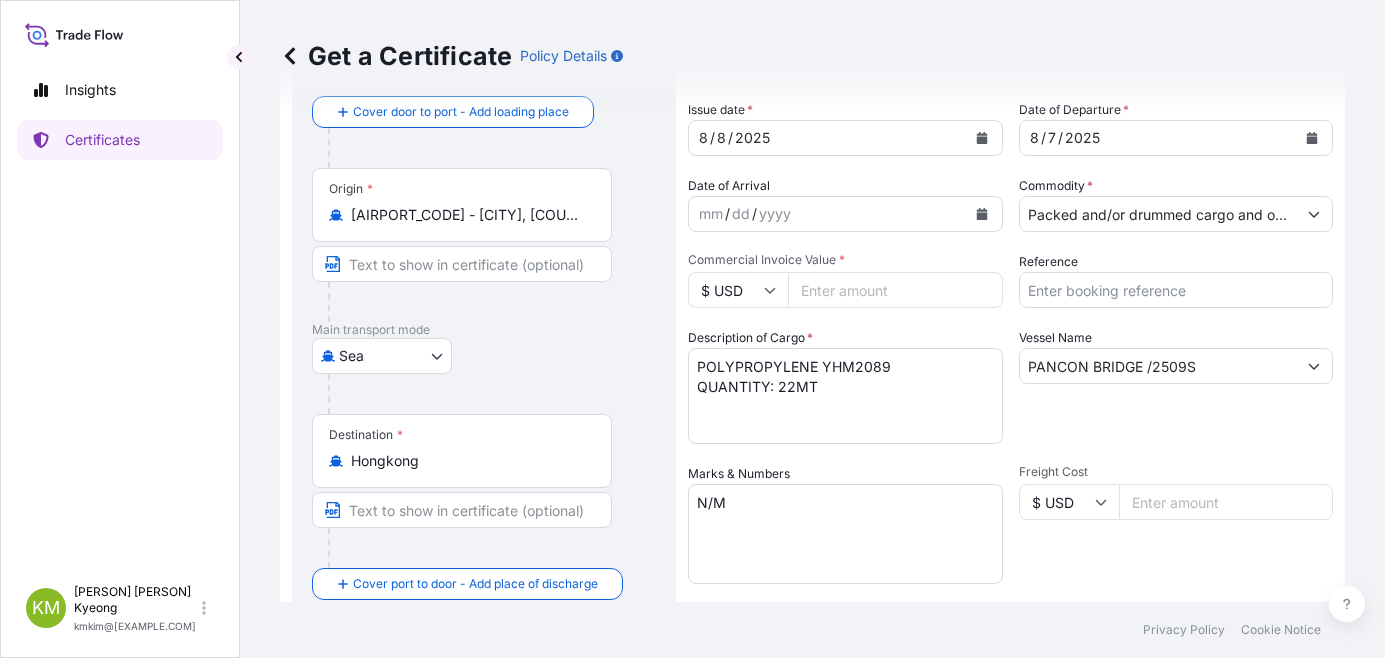 click on "Commercial Invoice Value    *" at bounding box center [895, 290] 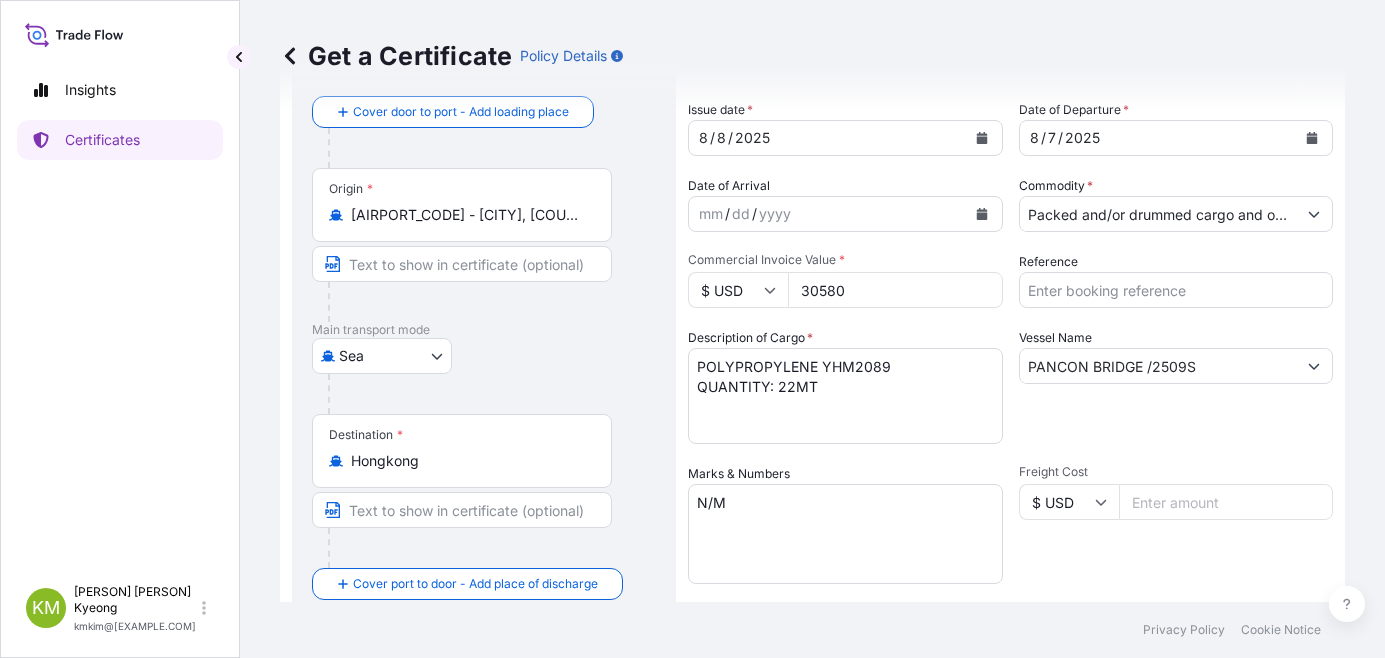 type on "30580" 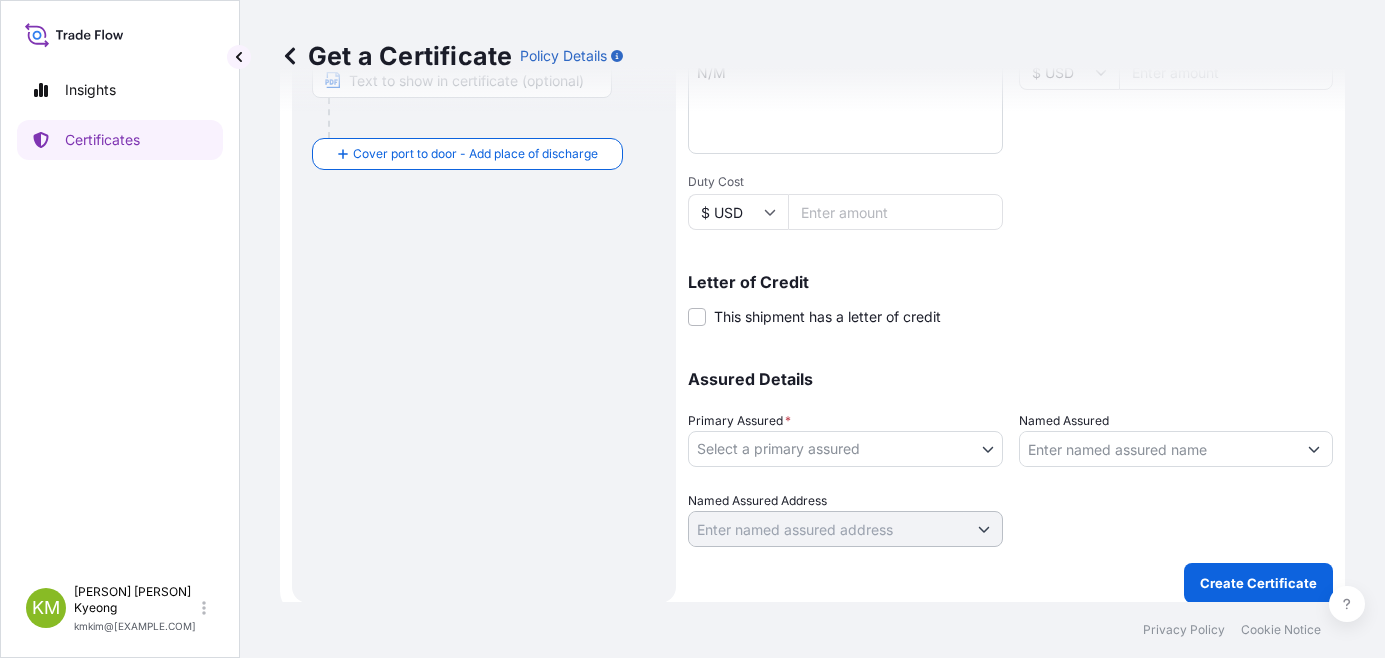 scroll, scrollTop: 543, scrollLeft: 0, axis: vertical 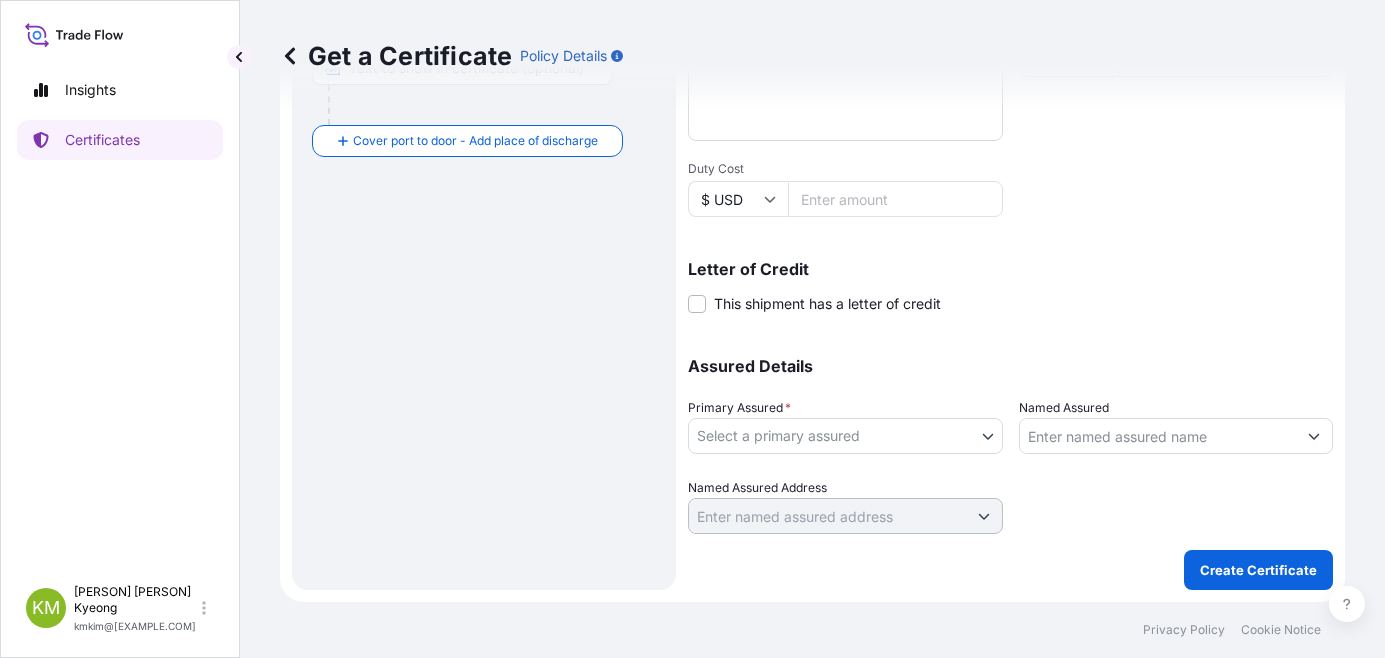 click on "Insights Certificates [PERSON] [PERSON] [EMAIL] Get a Certificate Policy Details Route Details Reset Route Details Cover door to port - Add loading place Place of loading Road / Inland Road / Inland Origin * [ORIGIN_CODE] - [ORIGIN_CITY], [ORIGIN_COUNTRY] Main transport mode Sea Air Road Sea Destination * [DESTINATION] Cover port to door - Add place of discharge Road / Inland Road / Inland Place of Discharge Shipment Details Issue date * [MONTH] / [DAY] / [YEAR] Date of Departure * [MONTH] / [DAY] / [YEAR] Date of Arrival mm / dd / yyyy Commodity * Packed and/or drummed cargo and other sendings - non bulk Packing Category Commercial Invoice Value * $ USD [PRICE] Reference Description of Cargo * POLYPROPYLENE YHM2089
QUANTITY: 22MT Vessel Name PANCON BRIDGE /2509S Marks & Numbers N/M Freight Cost * $ USD Duty Cost * $ USD Letter of Credit This shipment has a letter of credit Letter of credit * Letter of credit may not exceed 12000 characters Assured Details Primary Assured * Select a primary assured [COMPANY]" at bounding box center [692, 329] 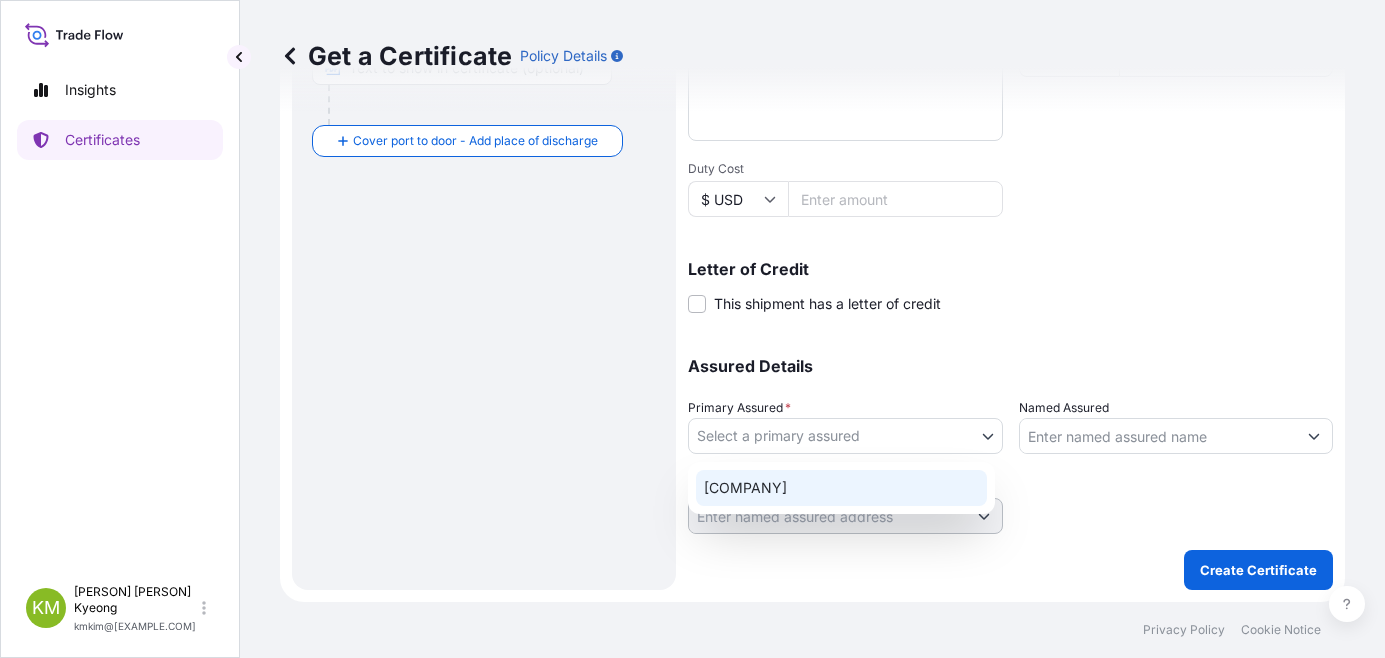 click on "[COMPANY]" at bounding box center (841, 488) 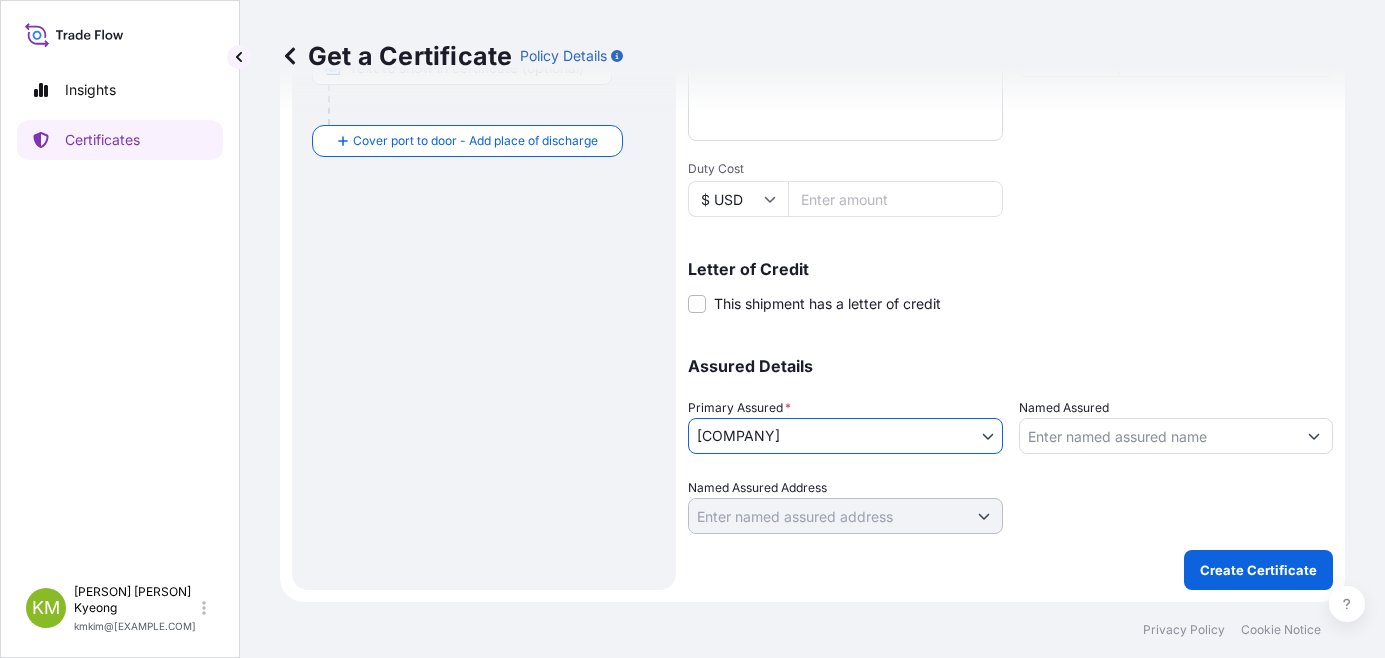 click on "Named Assured" at bounding box center [1158, 436] 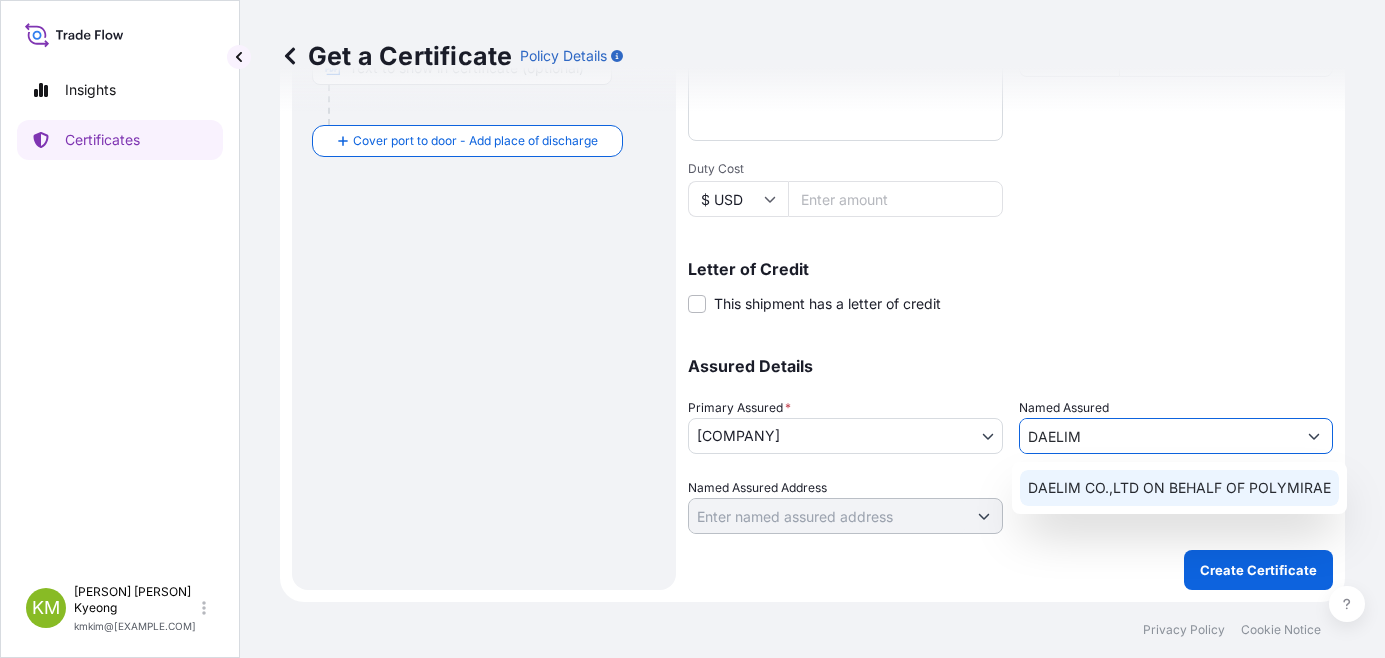 click on "DAELIM CO.,LTD ON BEHALF OF POLYMIRAE" at bounding box center (1179, 488) 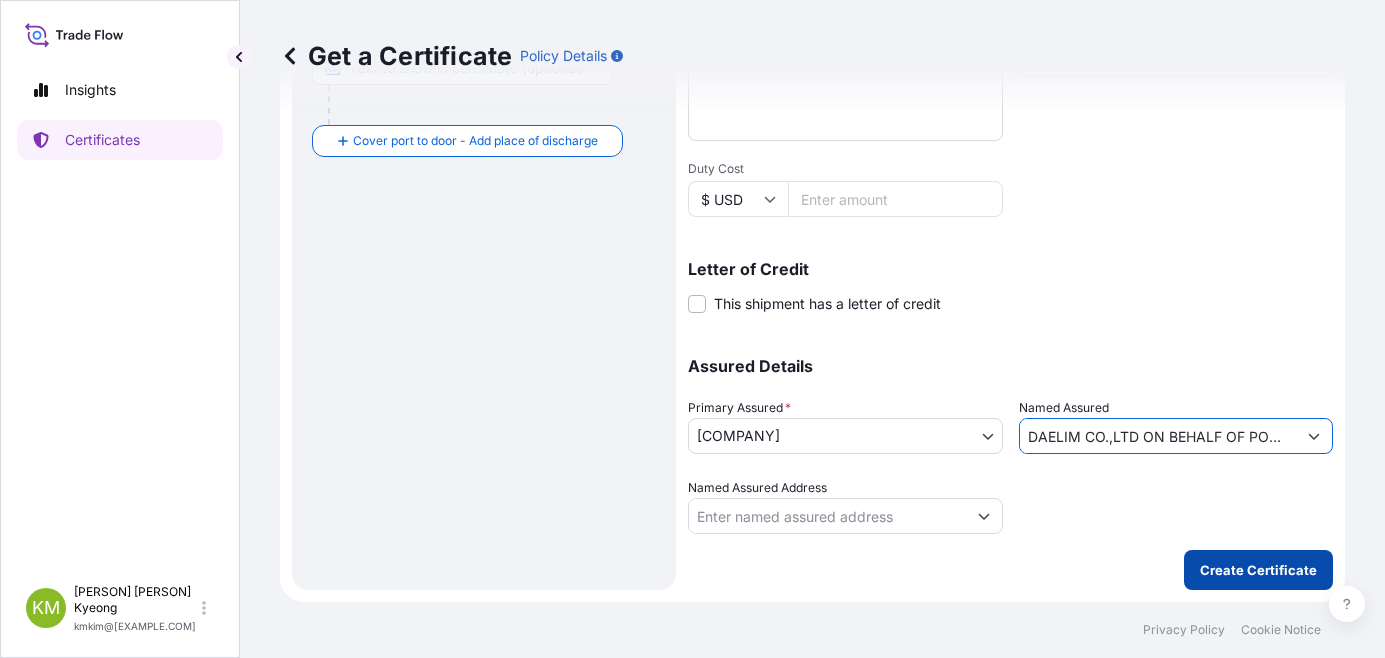 type on "DAELIM CO.,LTD ON BEHALF OF POLYMIRAE" 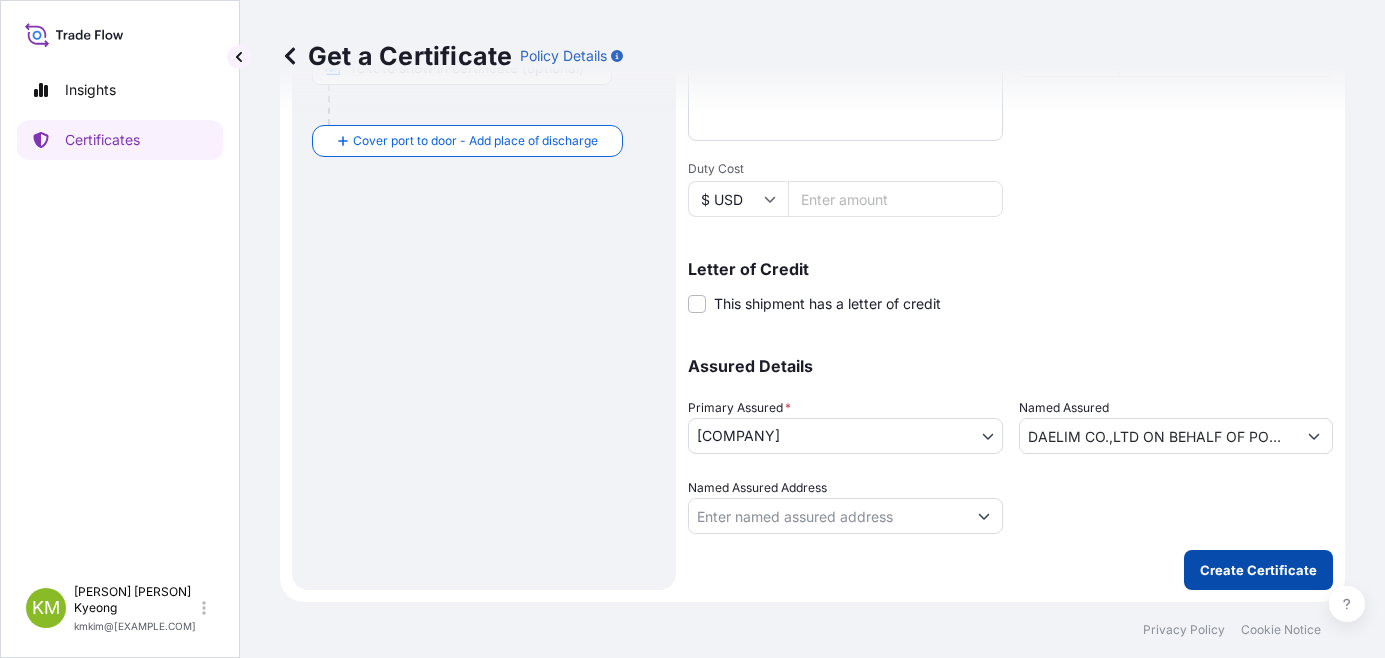 click on "Create Certificate" at bounding box center (1258, 570) 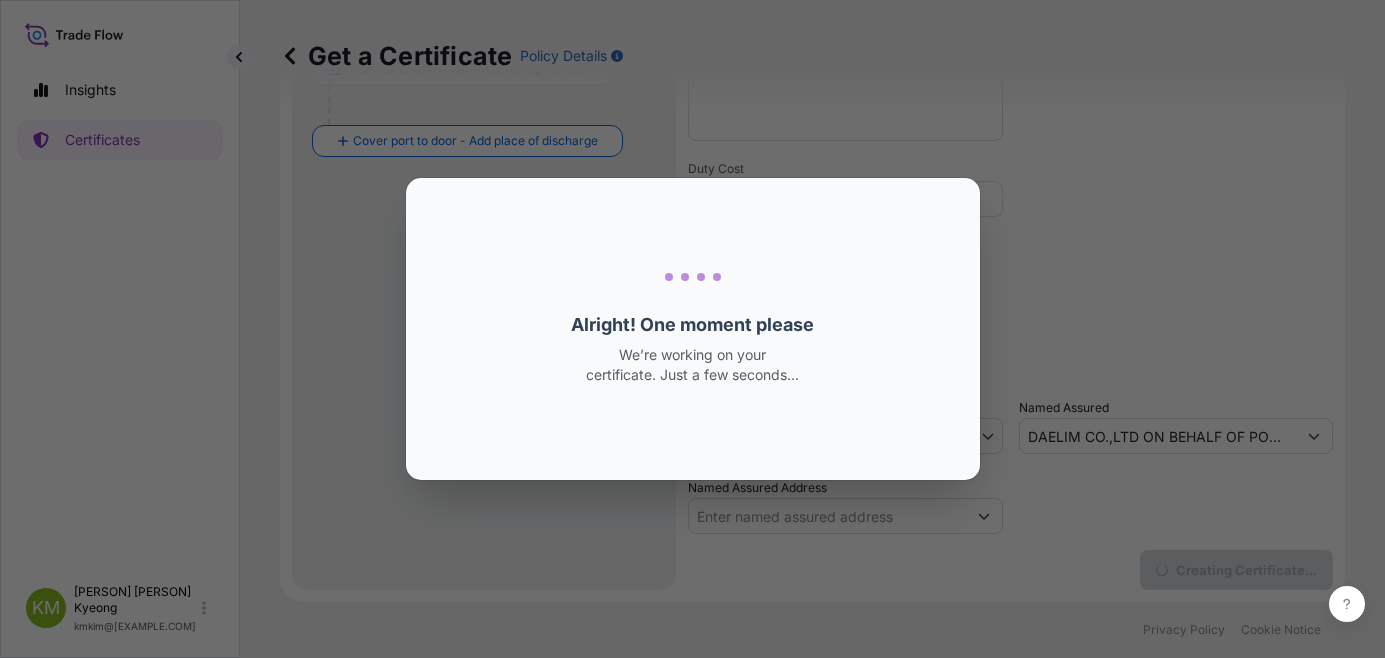 scroll, scrollTop: 0, scrollLeft: 0, axis: both 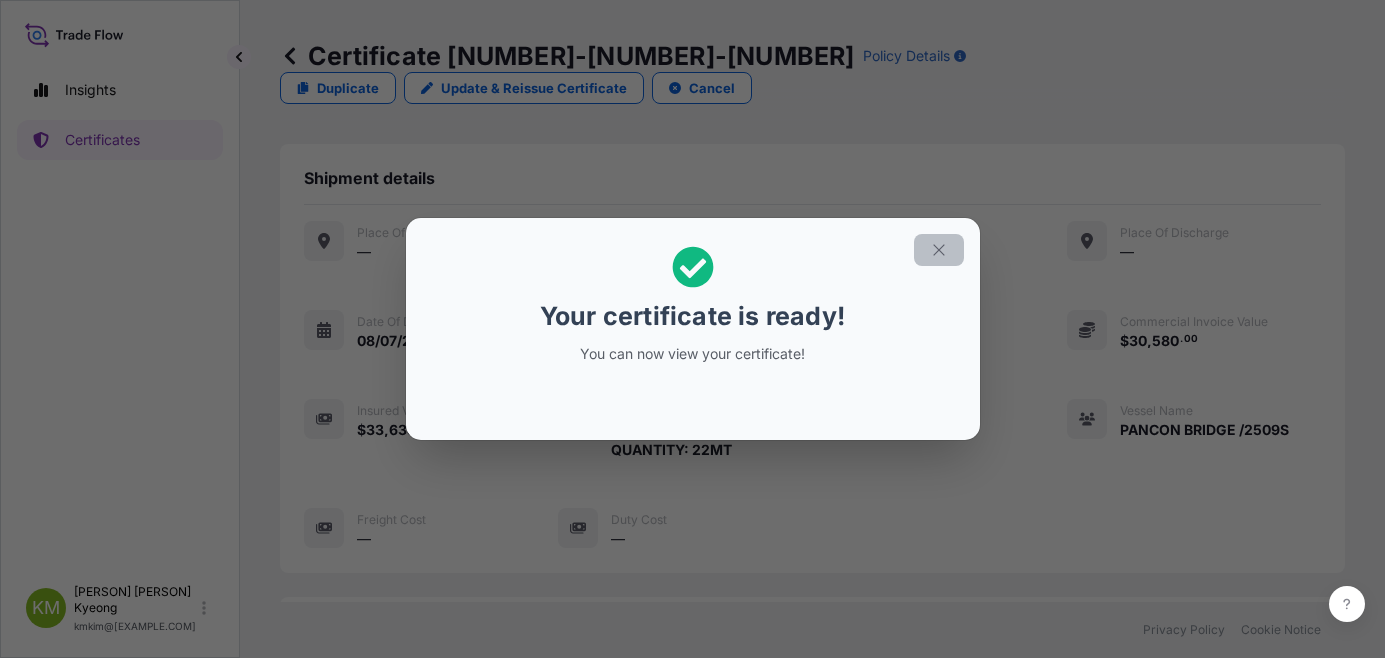 click 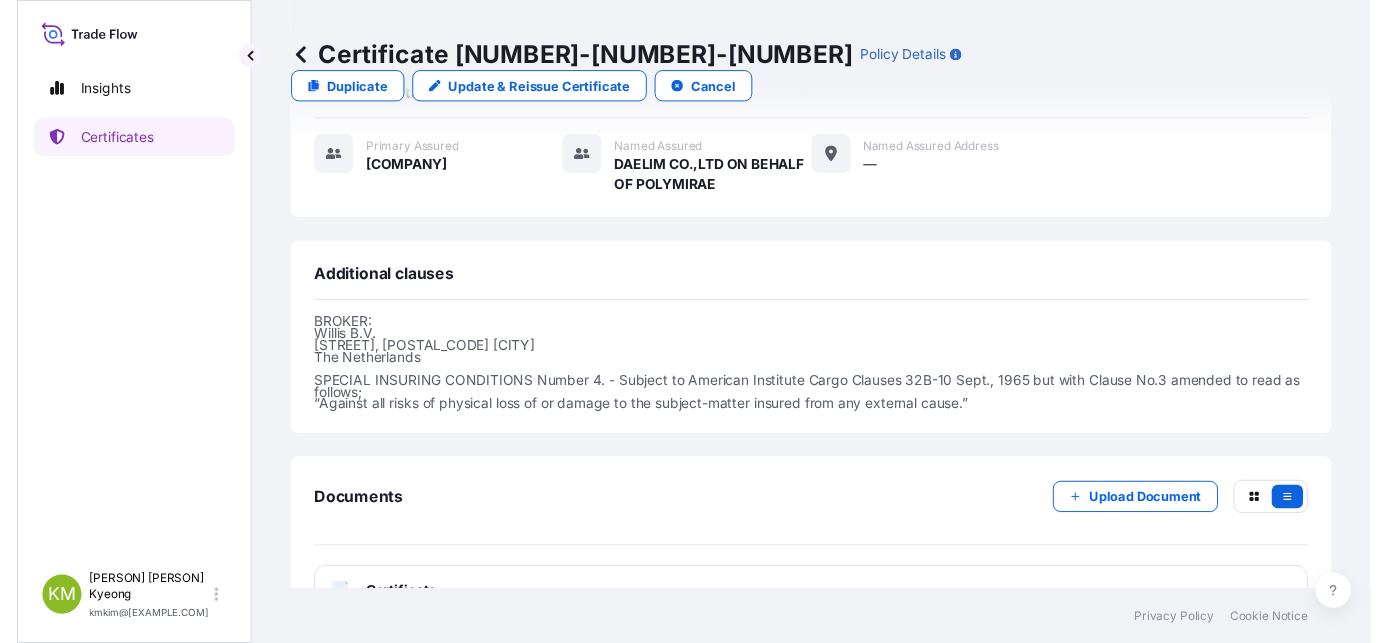 scroll, scrollTop: 557, scrollLeft: 0, axis: vertical 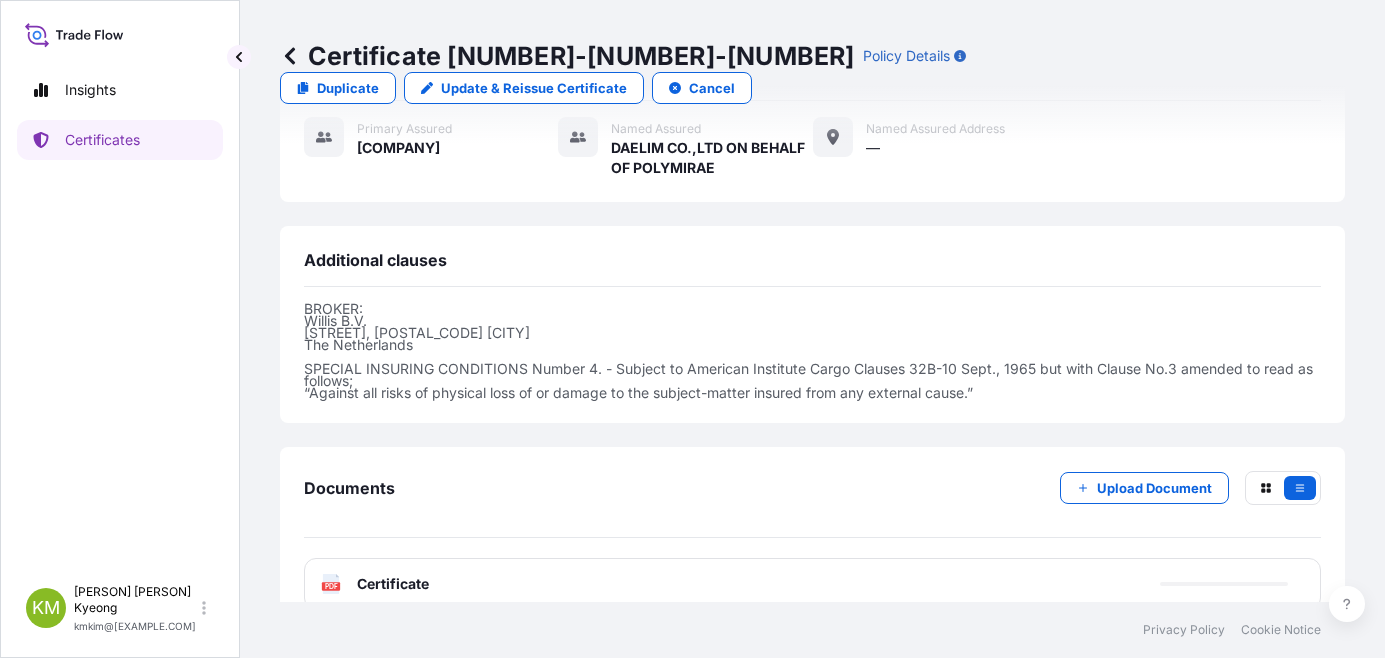 click on "PDF Certificate" at bounding box center [375, 584] 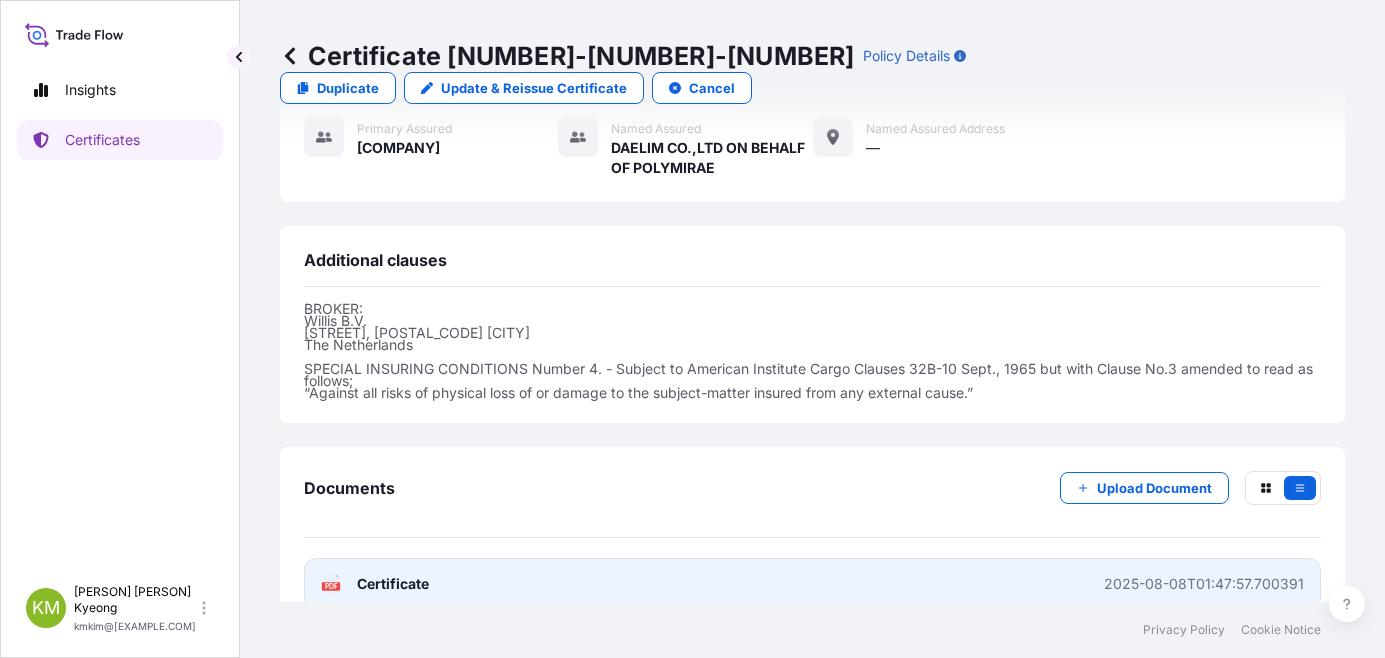 click on "Certificate" at bounding box center [393, 584] 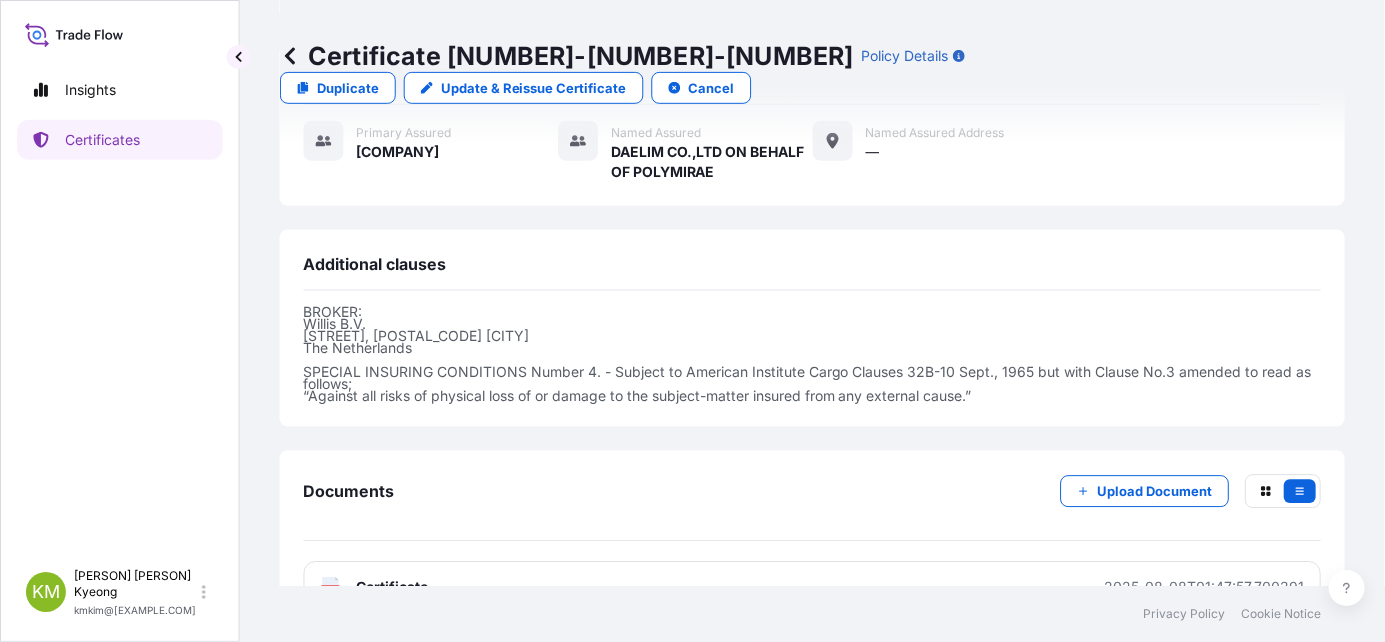 scroll, scrollTop: 553, scrollLeft: 0, axis: vertical 